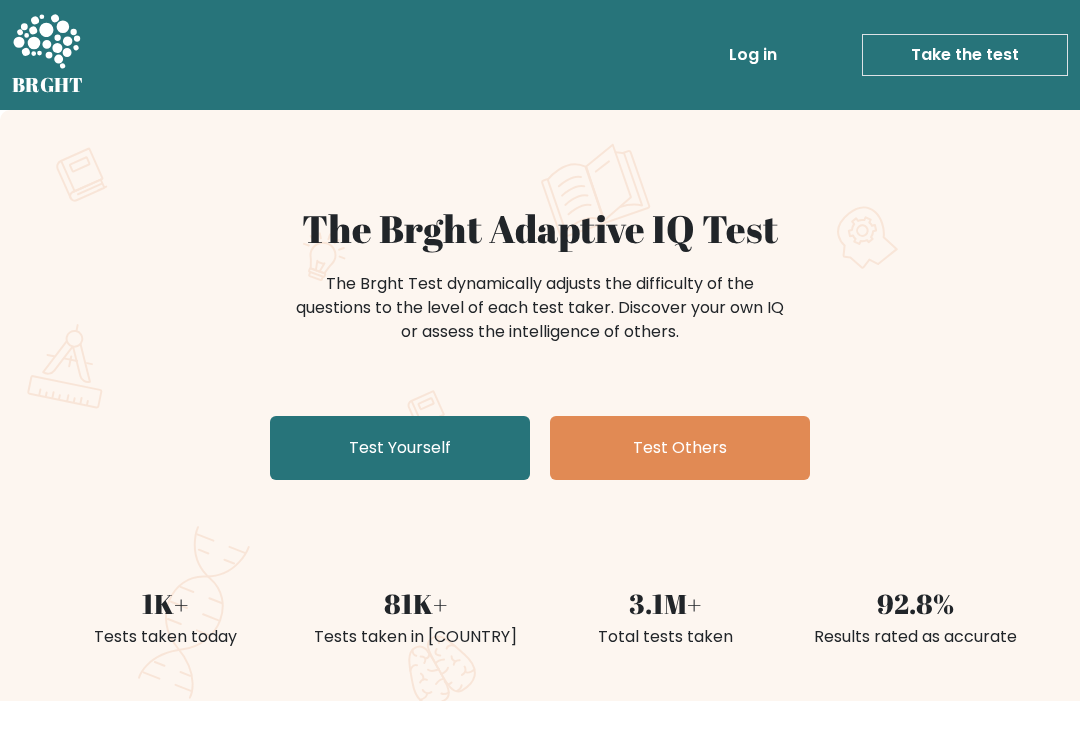 scroll, scrollTop: 0, scrollLeft: 0, axis: both 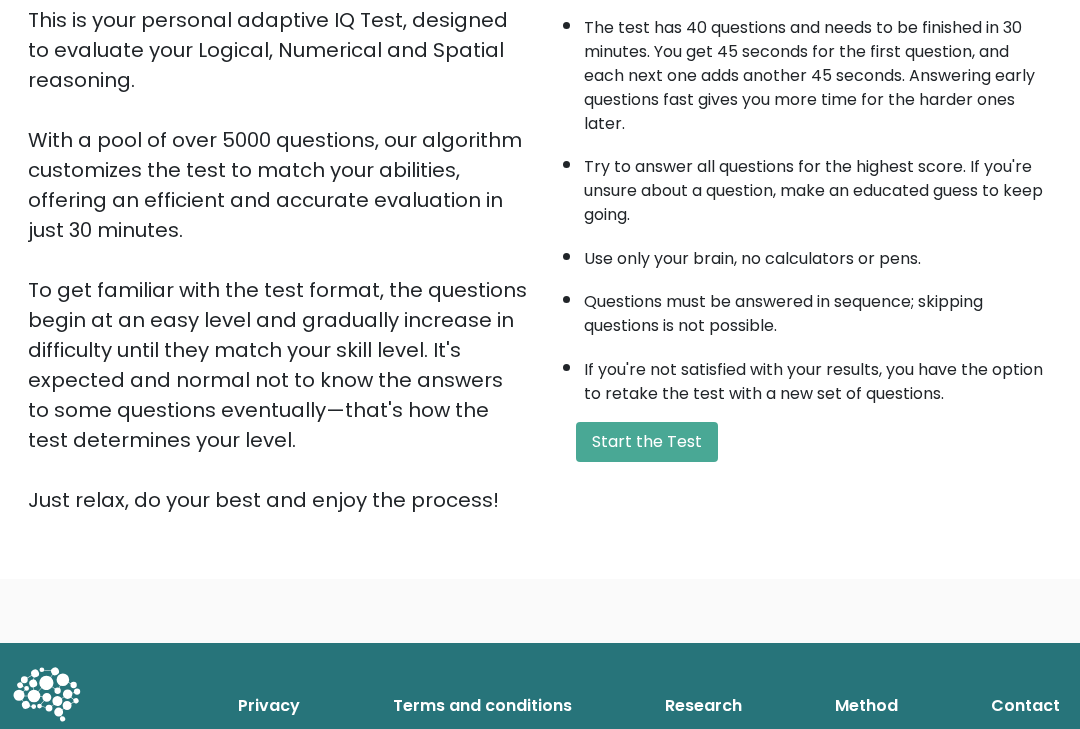 click on "Start the Test" at bounding box center (647, 442) 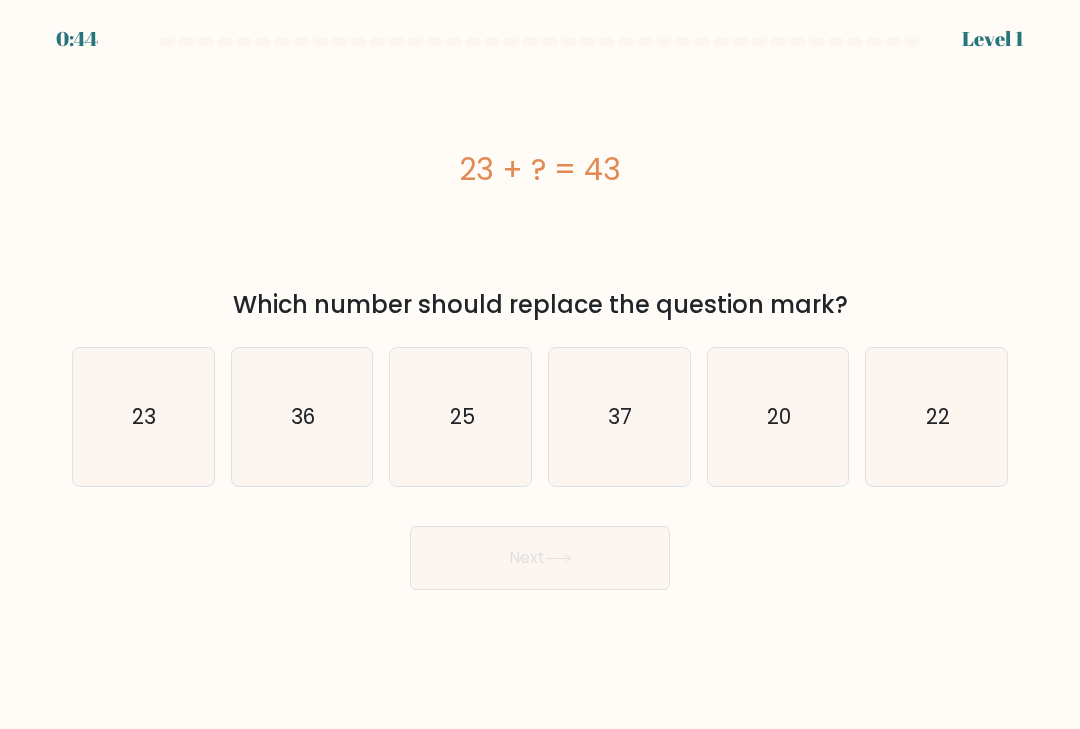 scroll, scrollTop: 0, scrollLeft: 0, axis: both 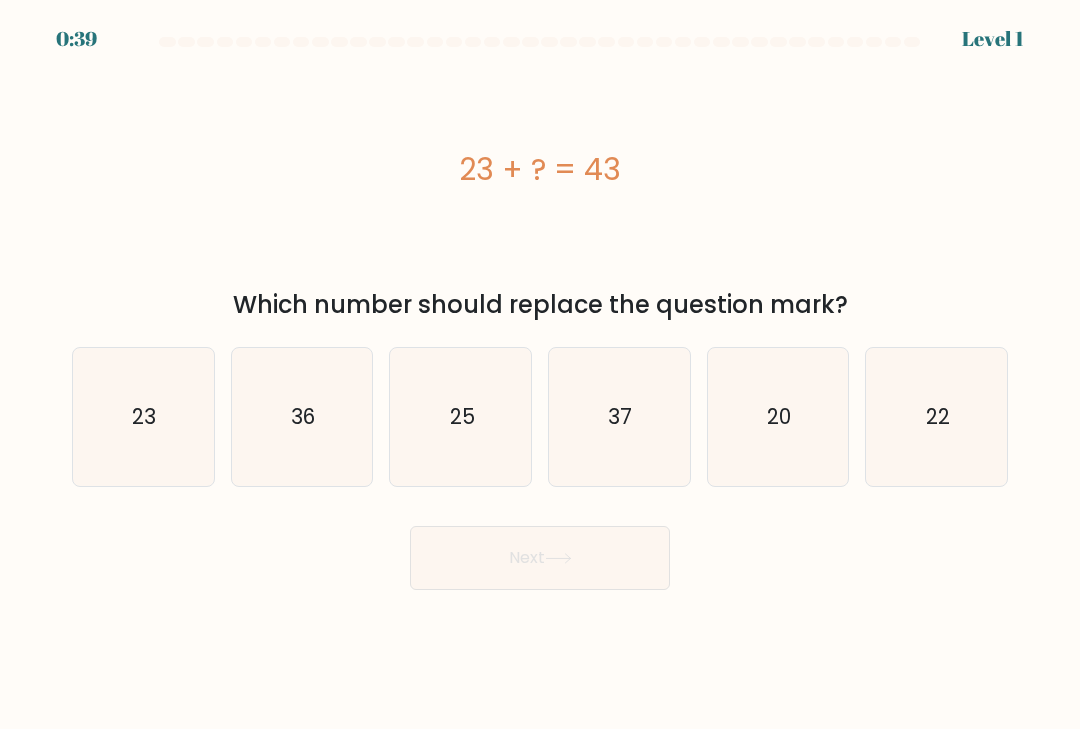 click on "20" at bounding box center (778, 417) 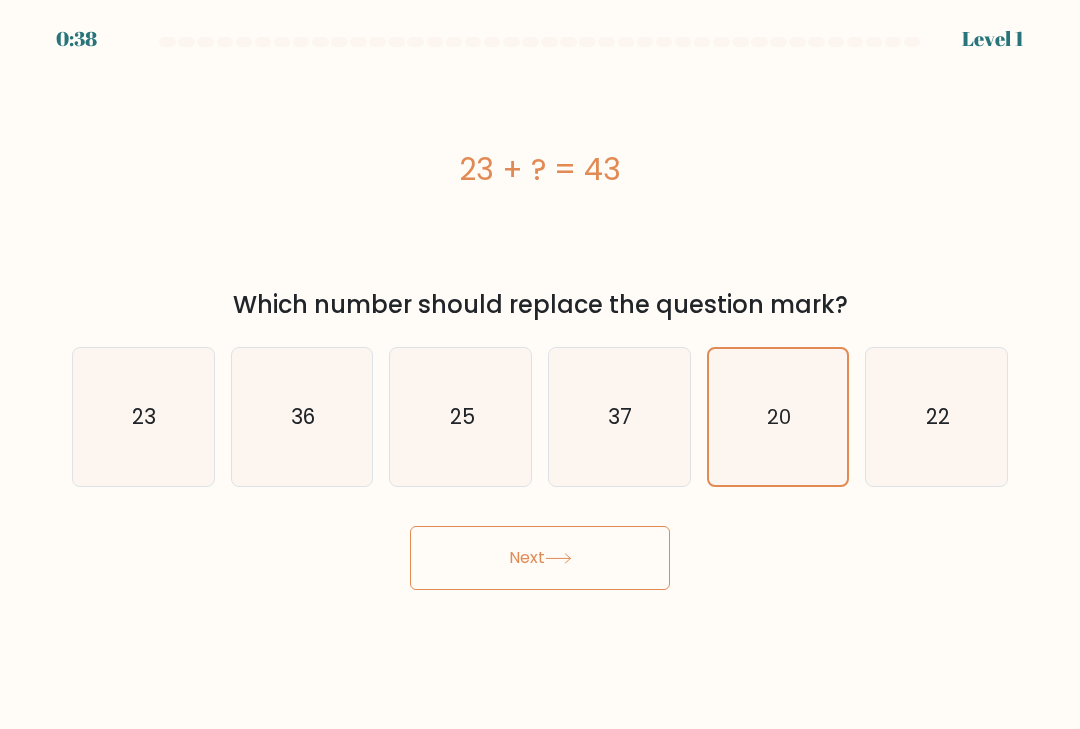 click on "Next" at bounding box center [540, 558] 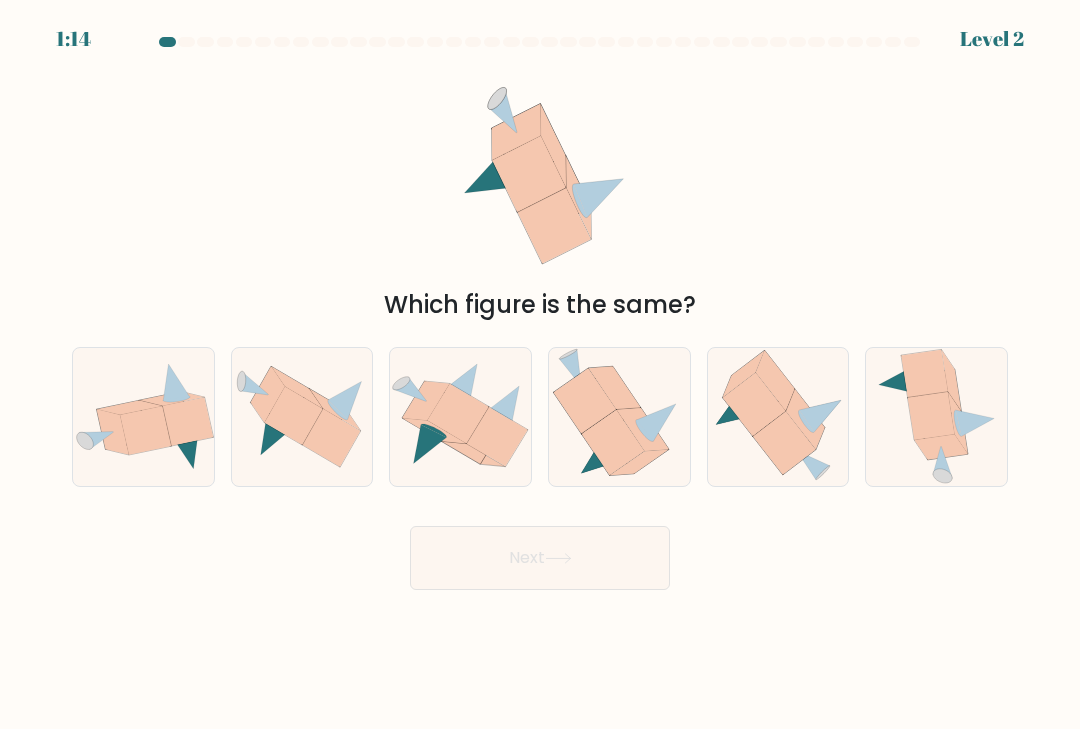 click at bounding box center [293, 416] 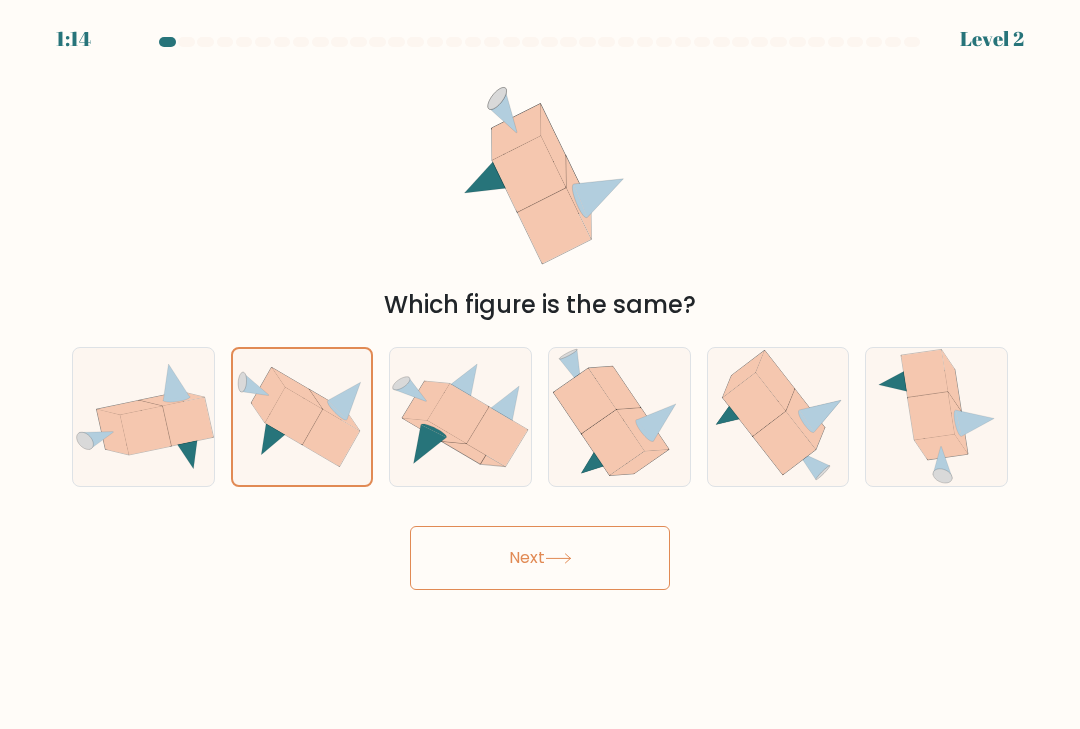 click on "Next" at bounding box center [540, 558] 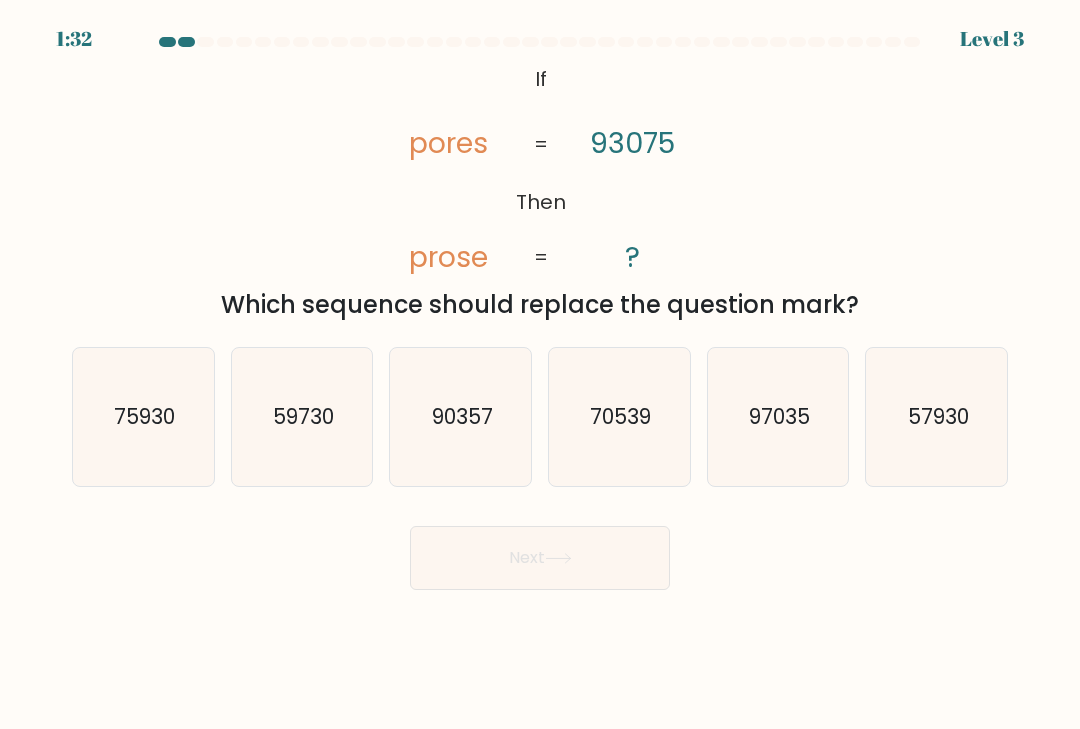 click on "90357" at bounding box center [461, 417] 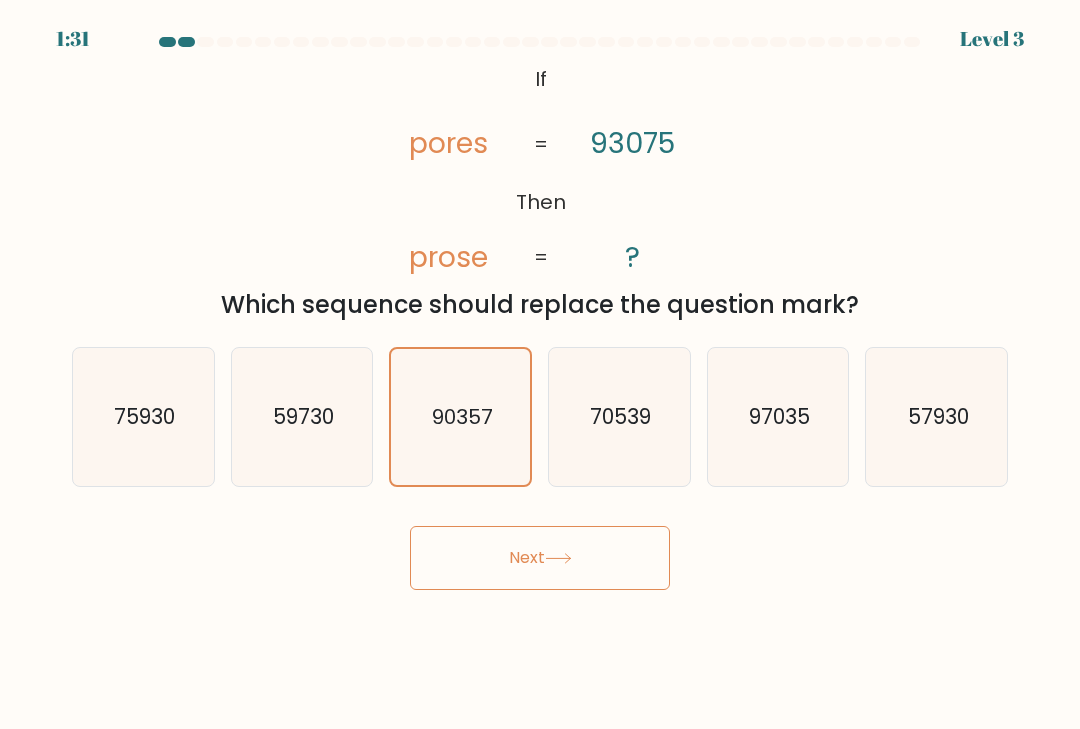 click on "Next" at bounding box center (540, 558) 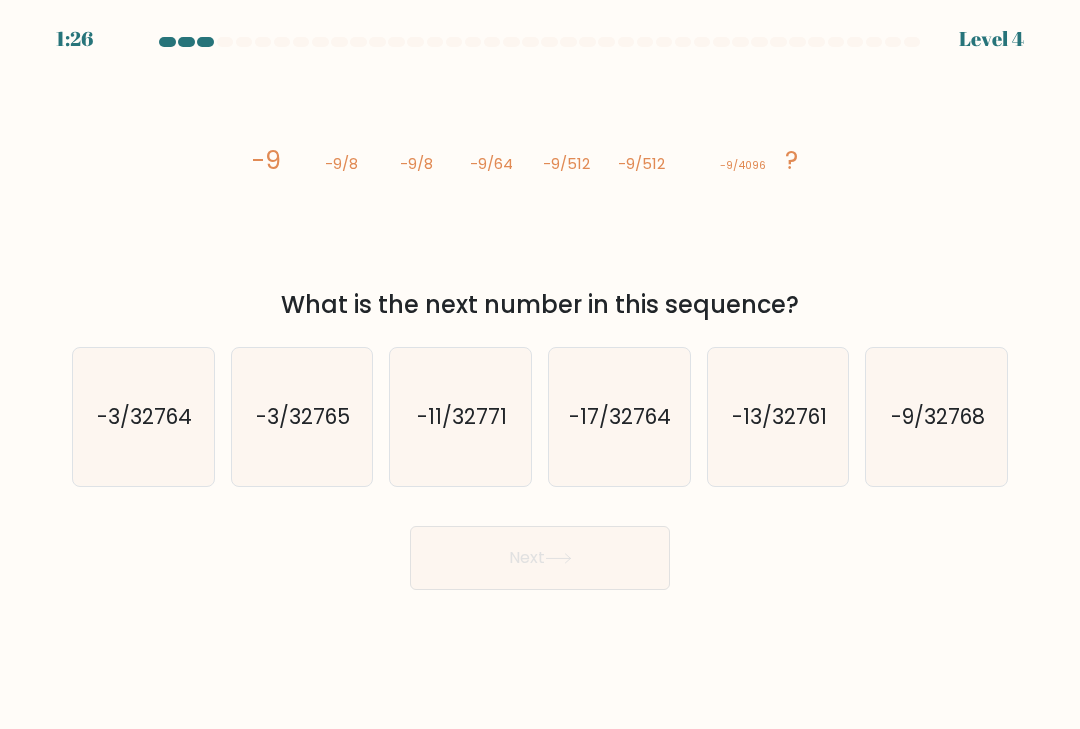click on "-9/32768" at bounding box center [938, 416] 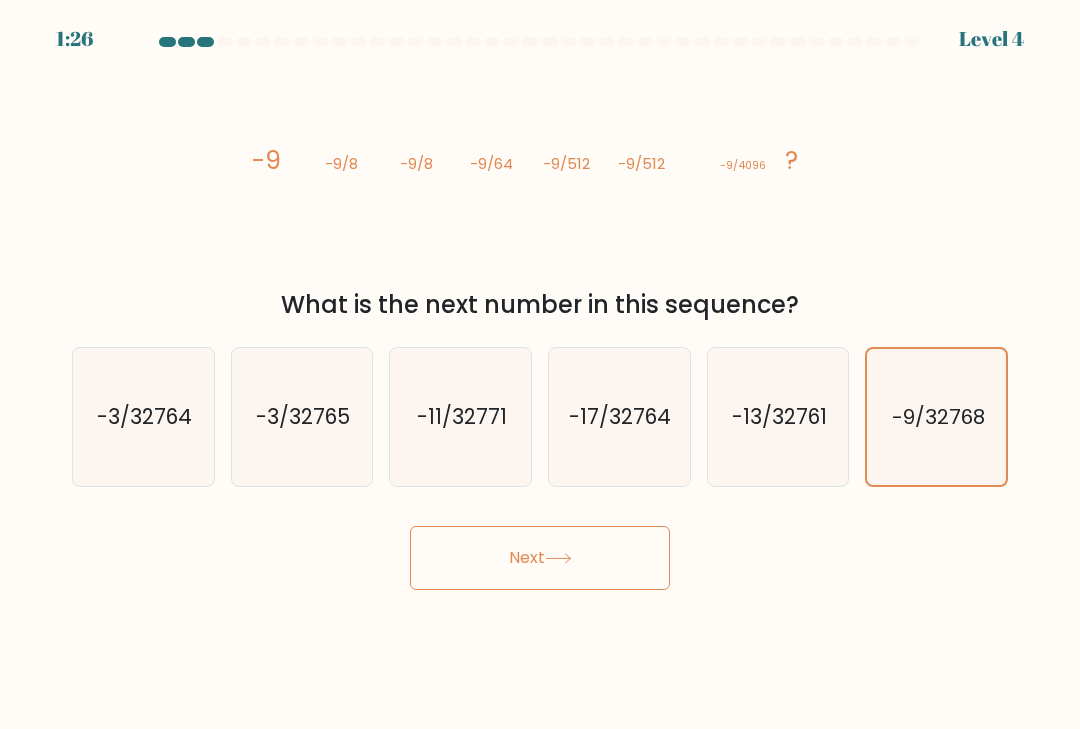 click on "Next" at bounding box center [540, 558] 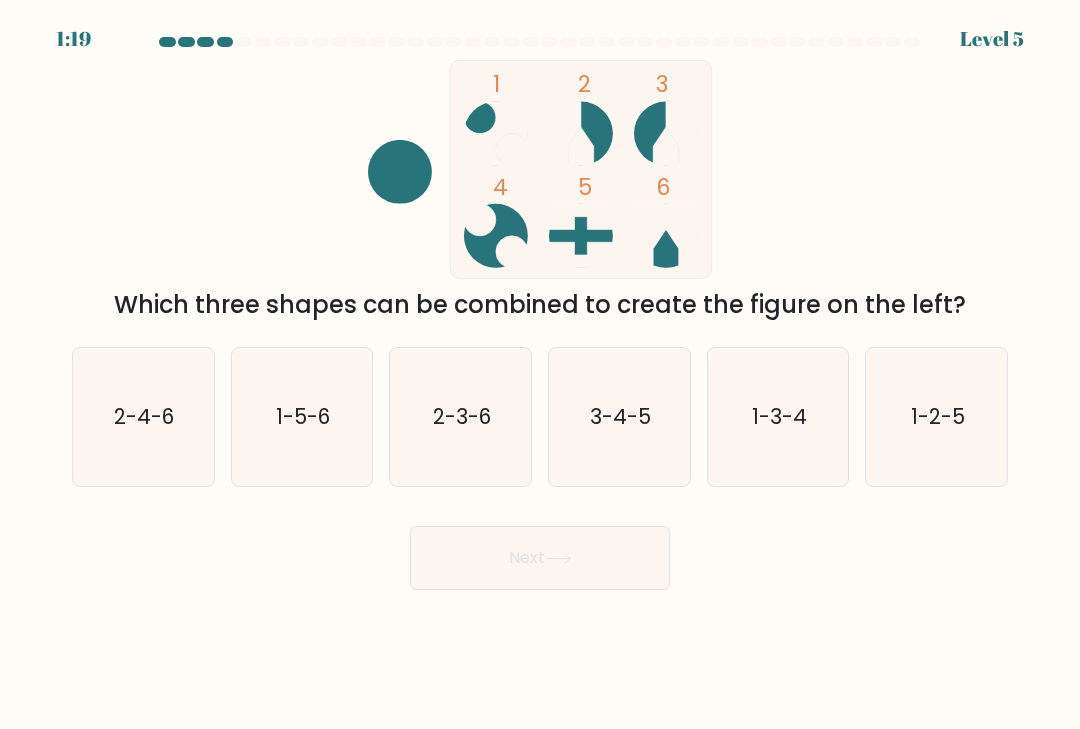 click on "2-3-6" at bounding box center (461, 417) 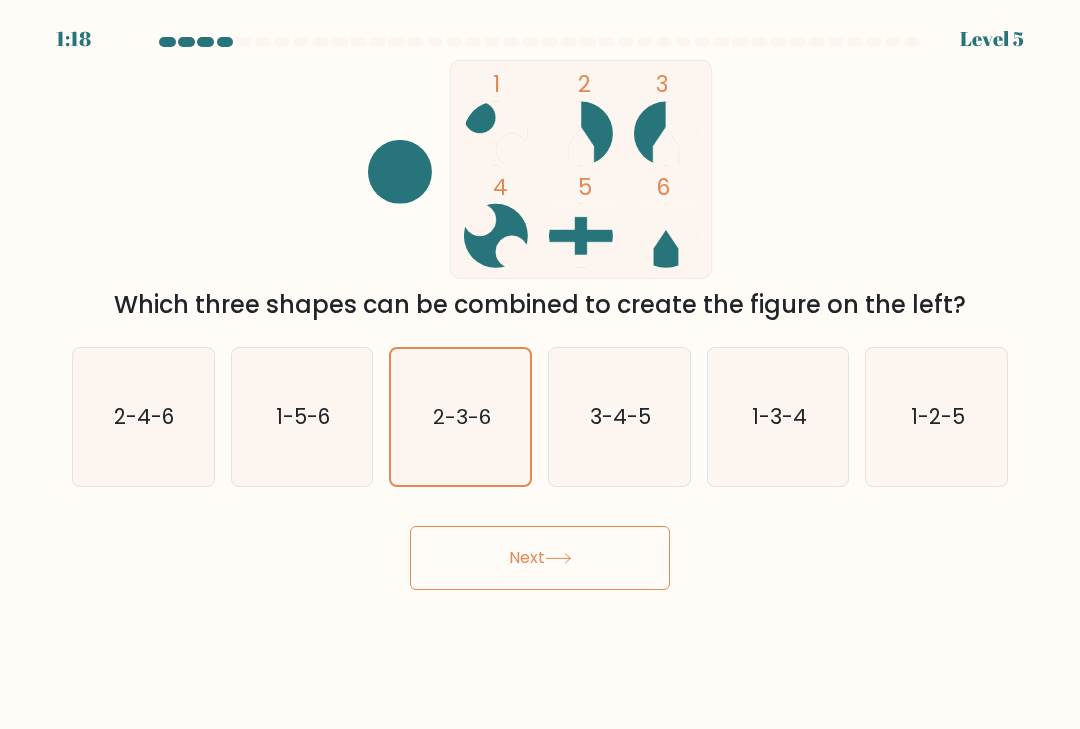 click on "Next" at bounding box center [540, 558] 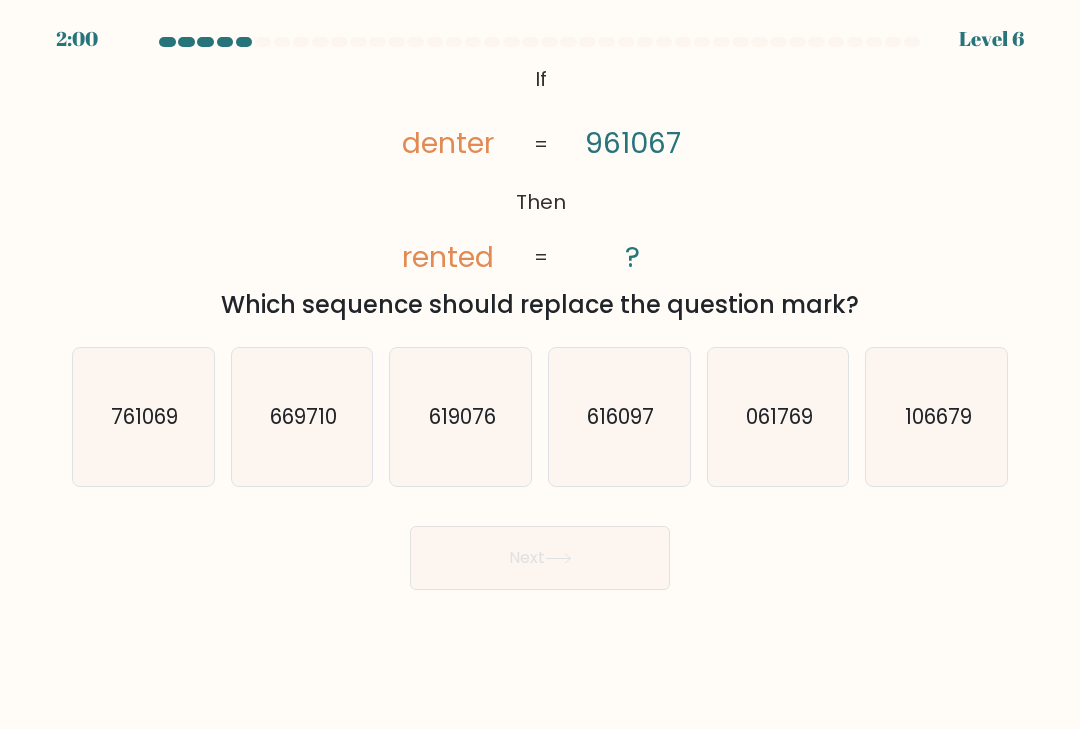 click on "2:00
Level 6
If" at bounding box center [540, 364] 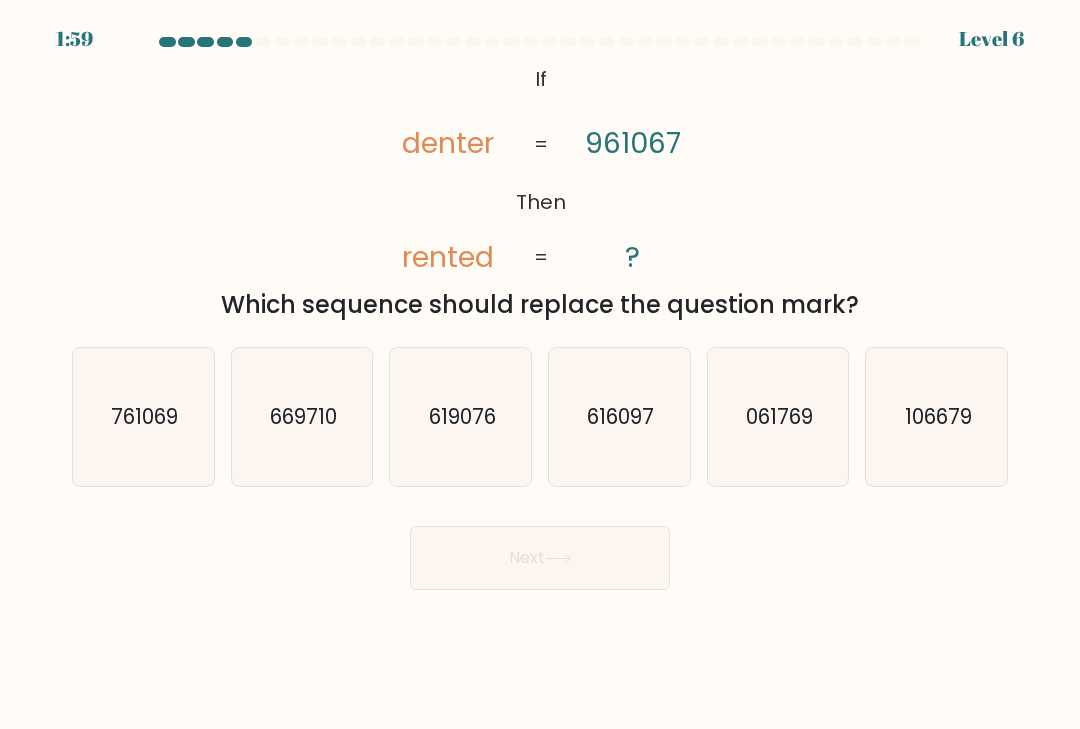 click on "7:99
Lorem 0
Ip" at bounding box center [540, 364] 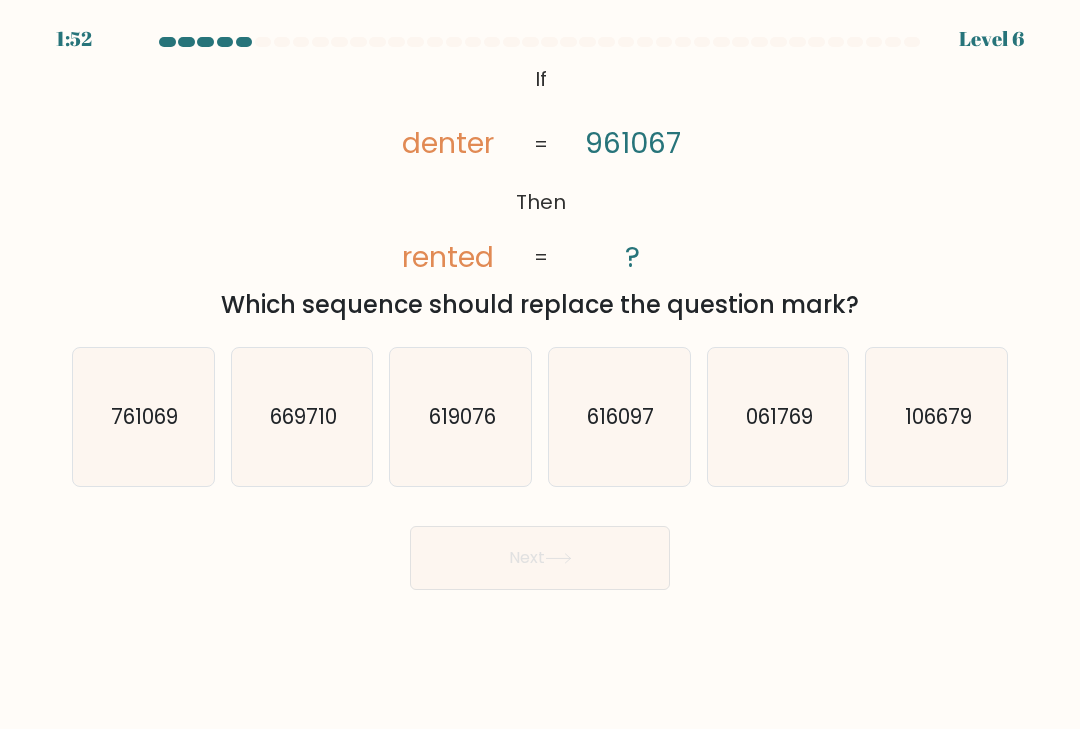click on "761069" at bounding box center [144, 416] 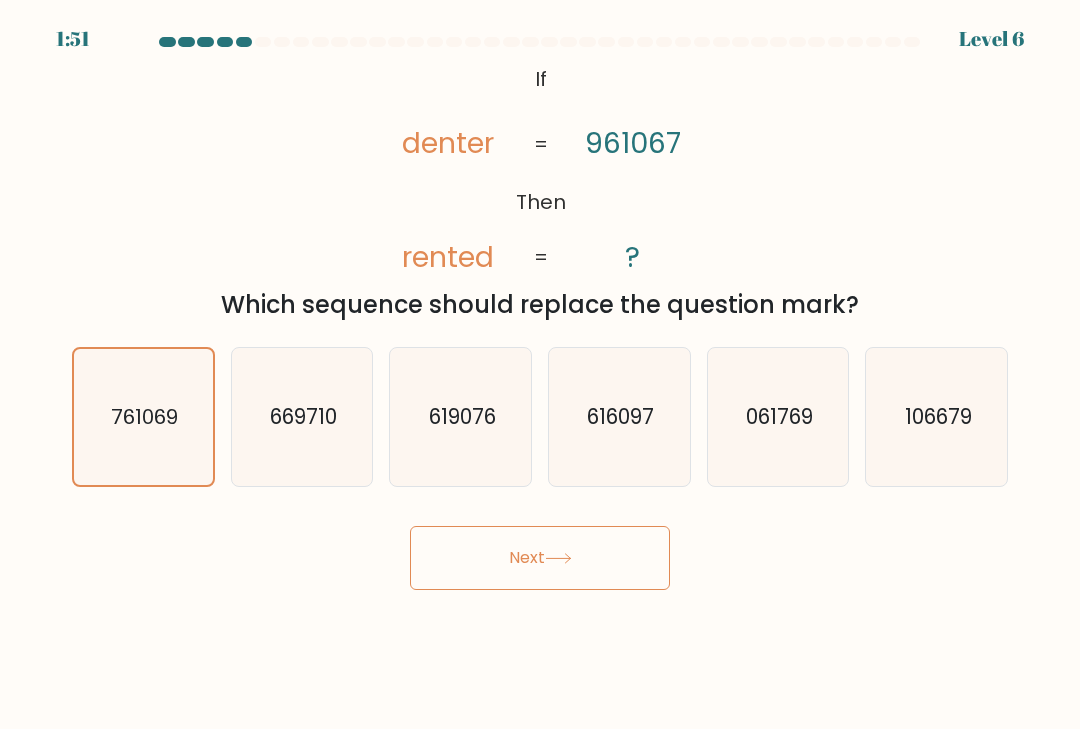 click on "Next" at bounding box center (540, 558) 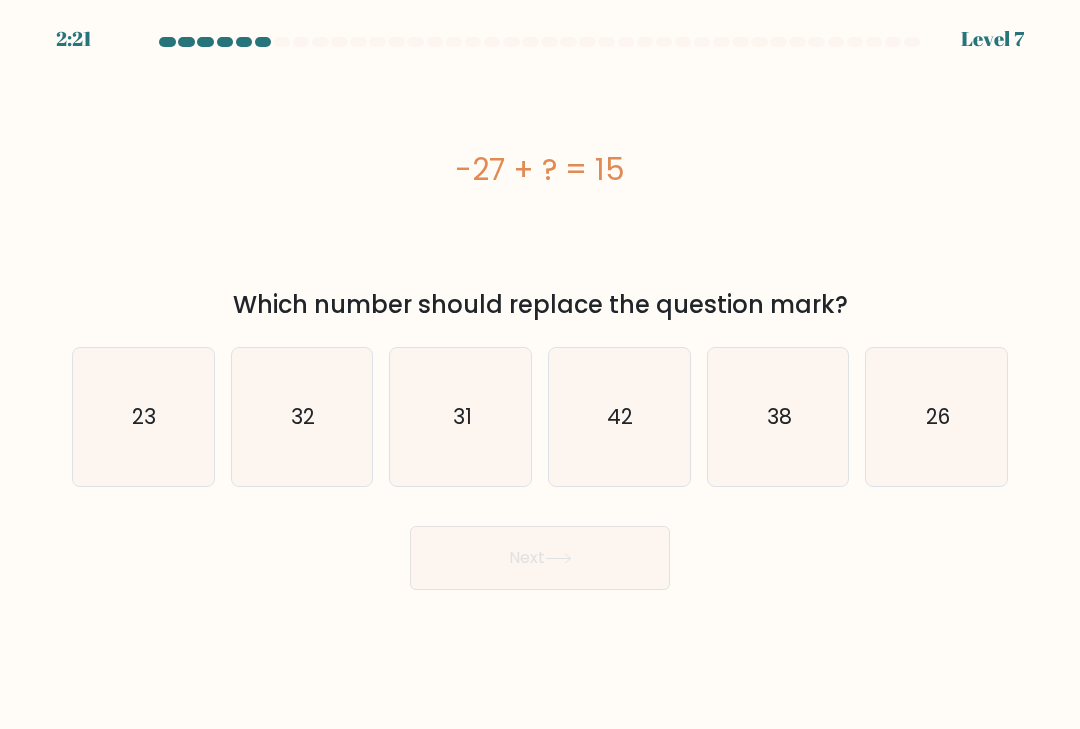 click on "42" at bounding box center [619, 417] 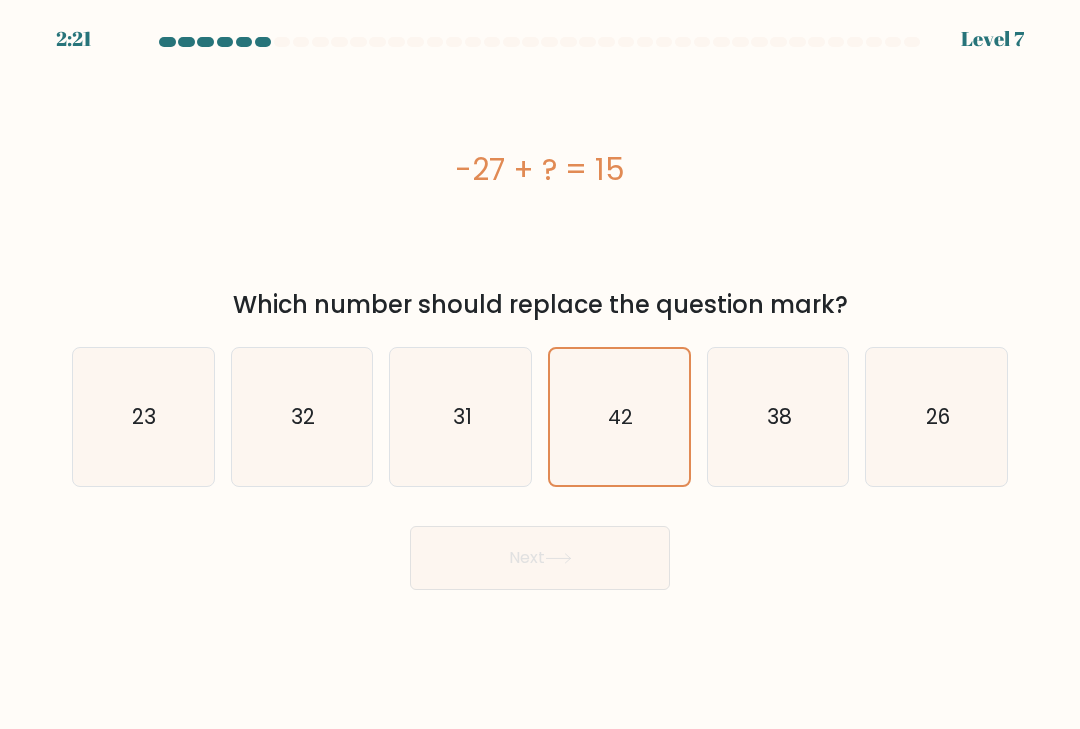 click on "Next" at bounding box center [540, 558] 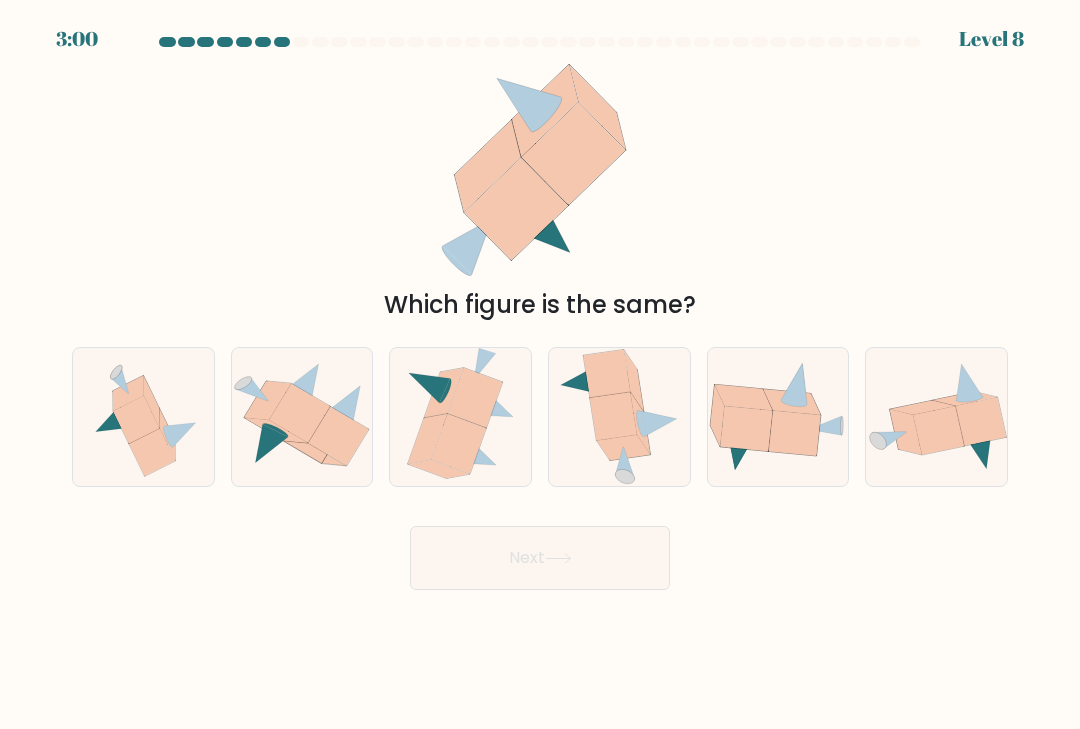 click at bounding box center (143, 417) 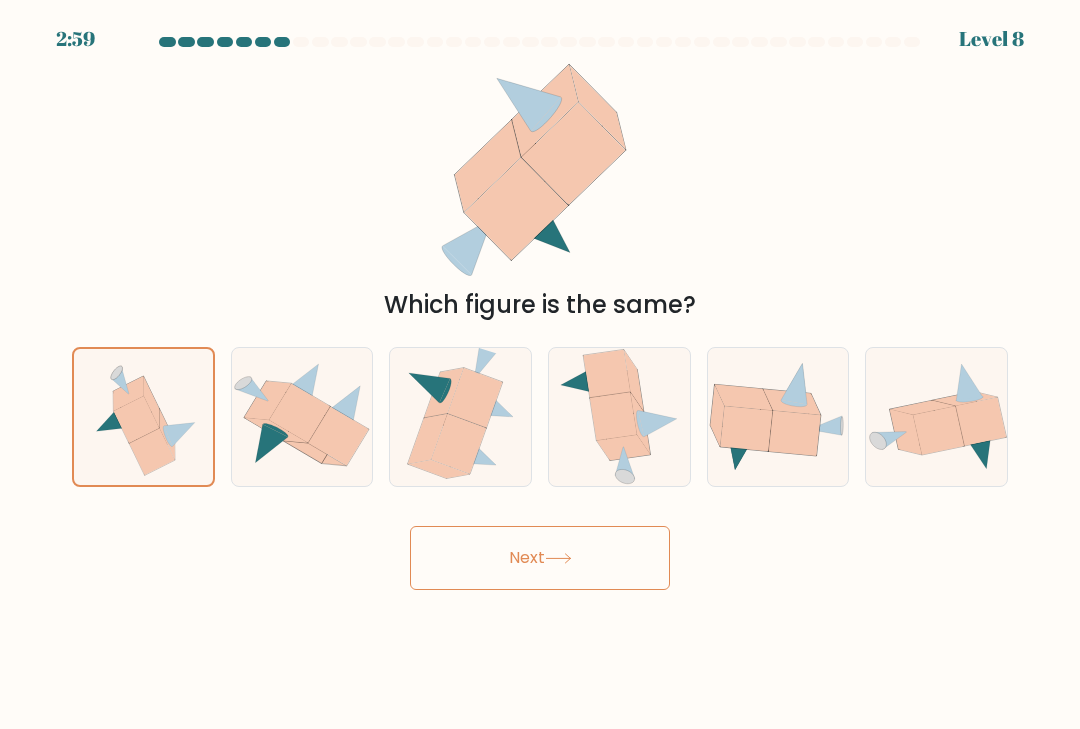 click on "Next" at bounding box center (540, 558) 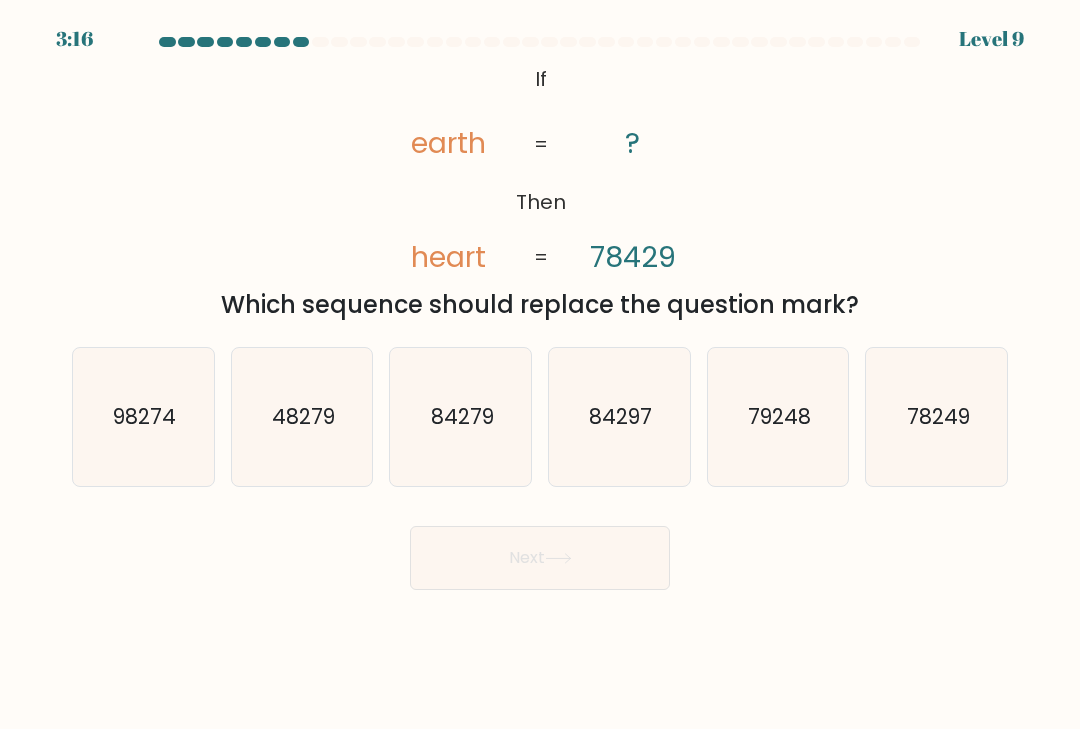 click on "If ?" at bounding box center (540, 313) 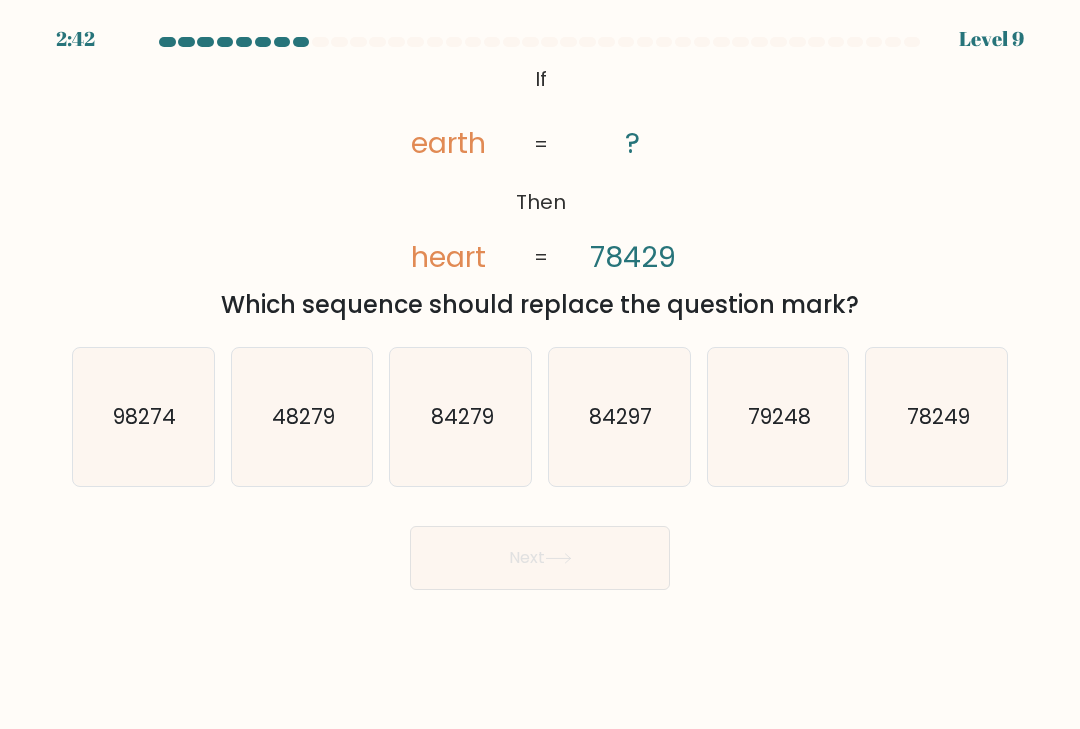 click on "84297" at bounding box center (619, 417) 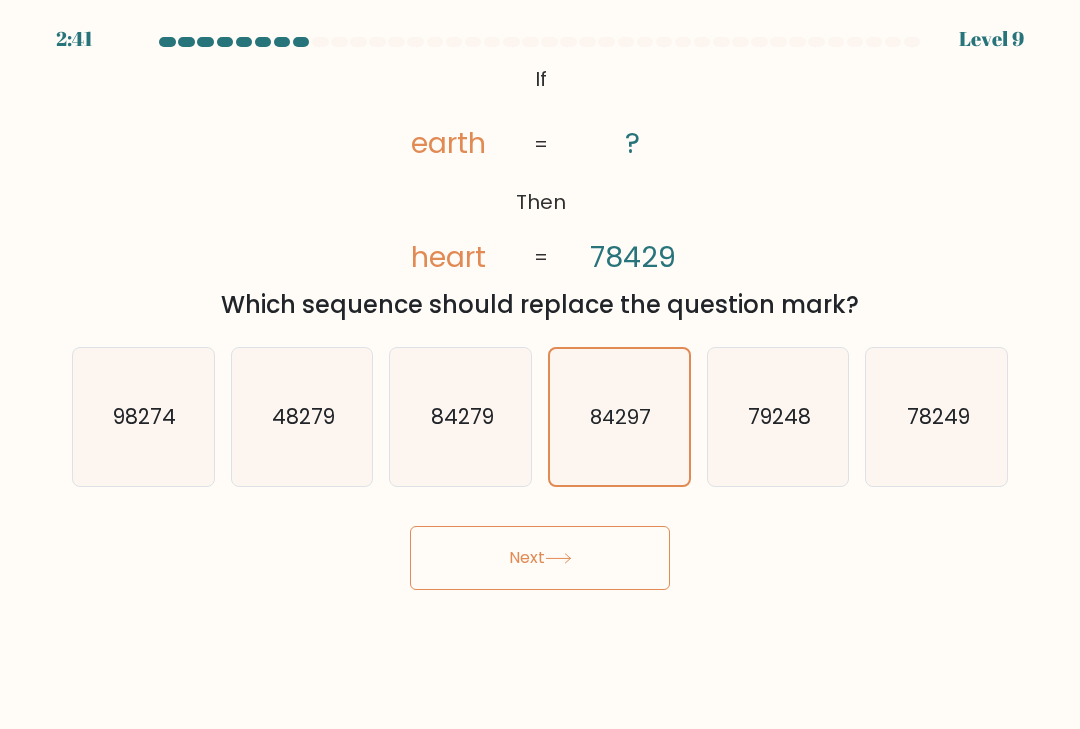 click on "Next" at bounding box center (540, 558) 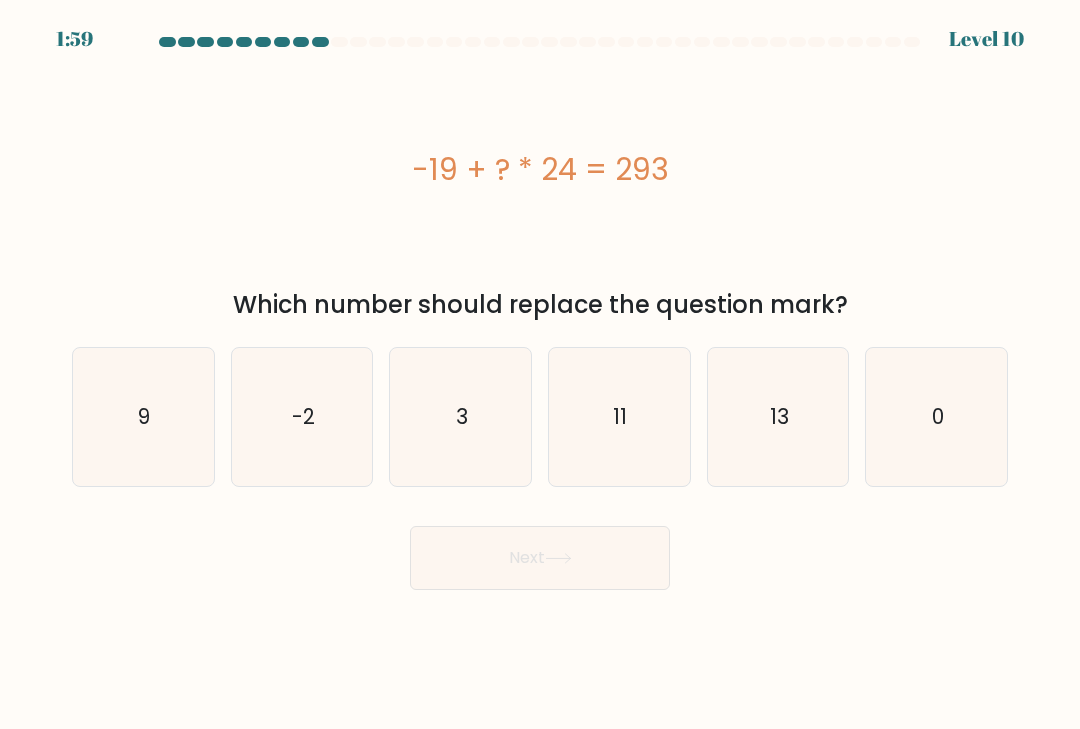 click on "13" at bounding box center (778, 417) 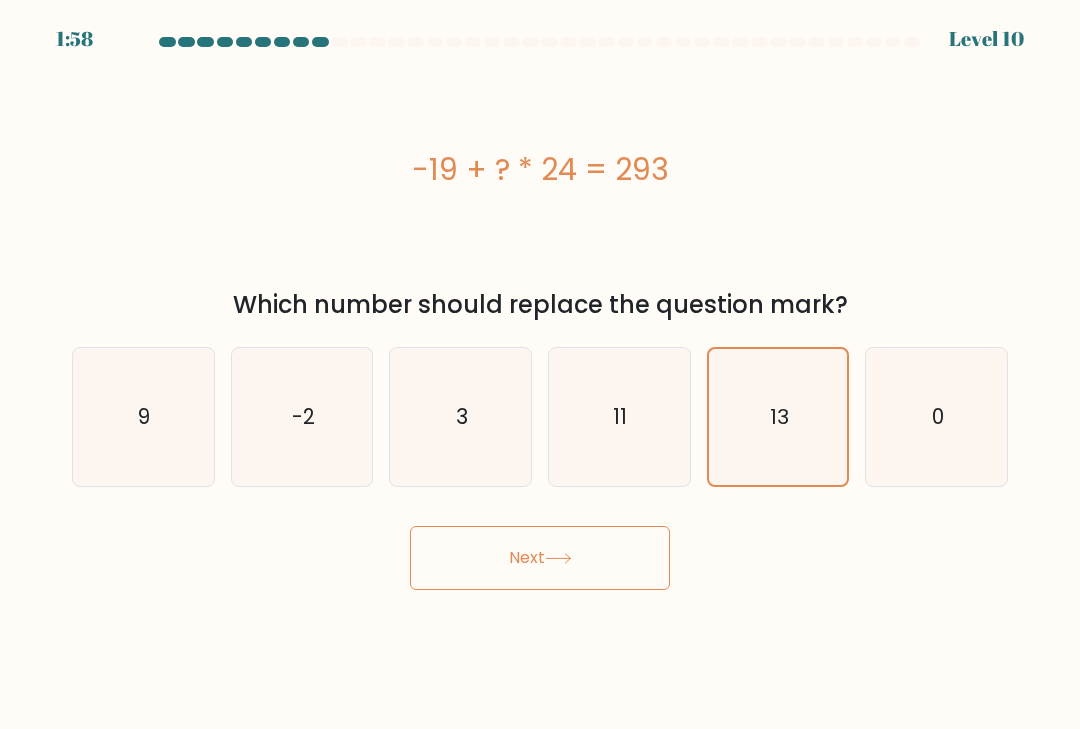 click on "11" at bounding box center (619, 417) 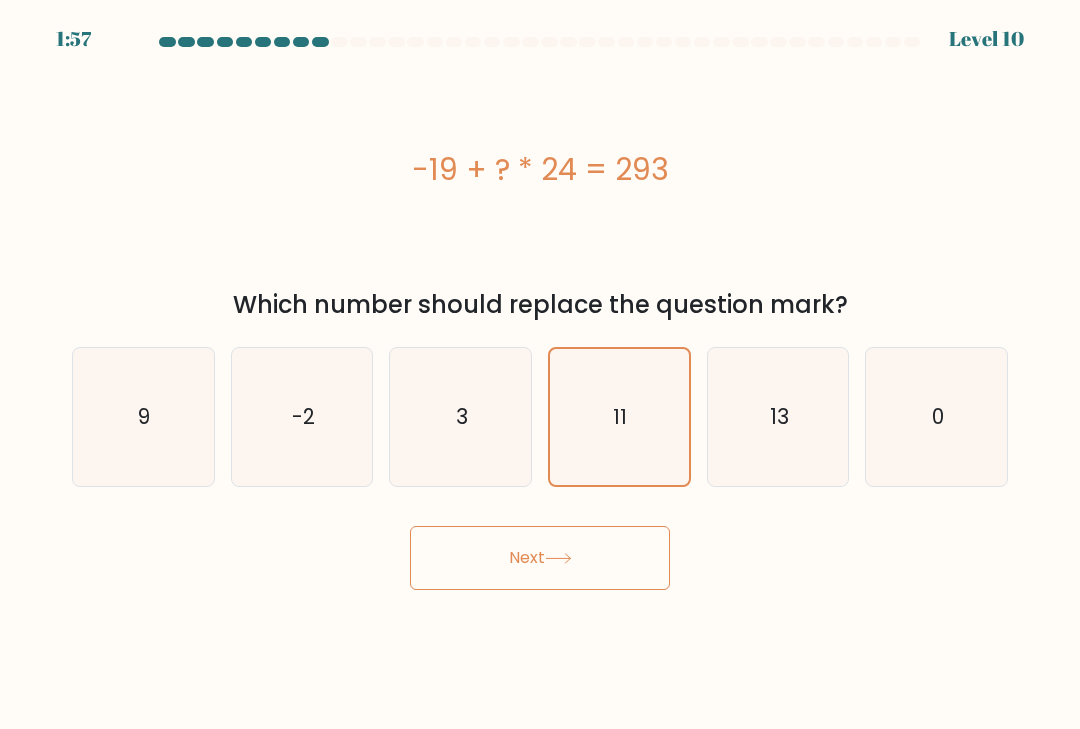 click on "Next" at bounding box center (540, 558) 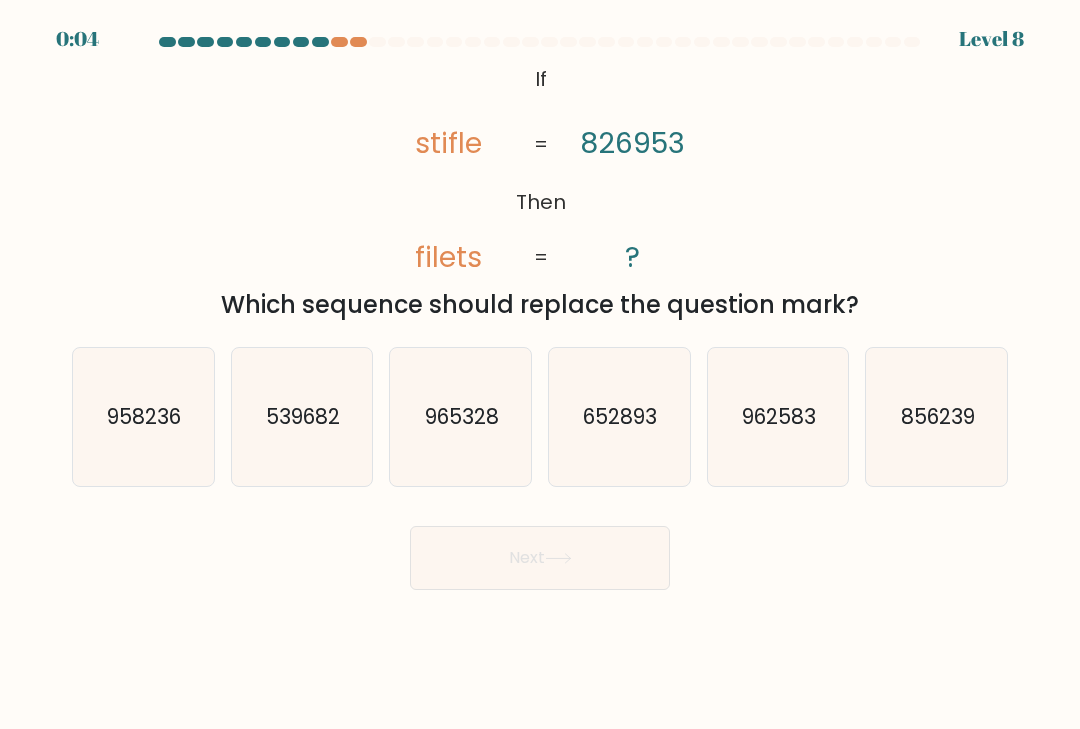 scroll, scrollTop: 0, scrollLeft: 0, axis: both 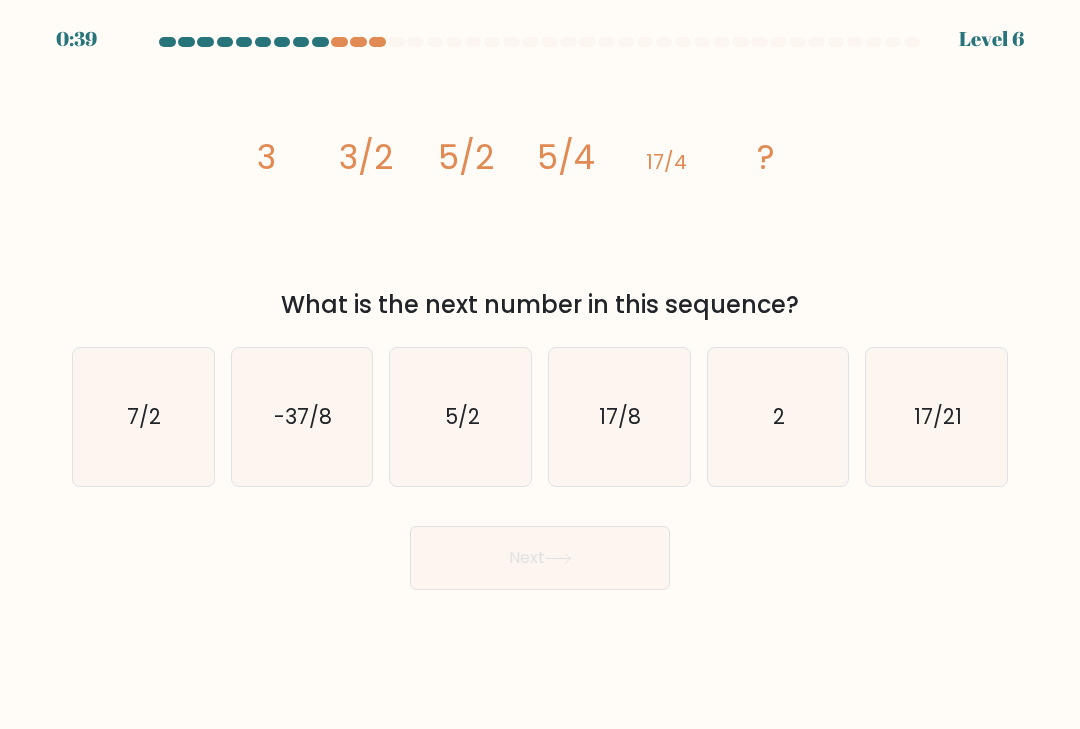 click on "17/8" at bounding box center (621, 416) 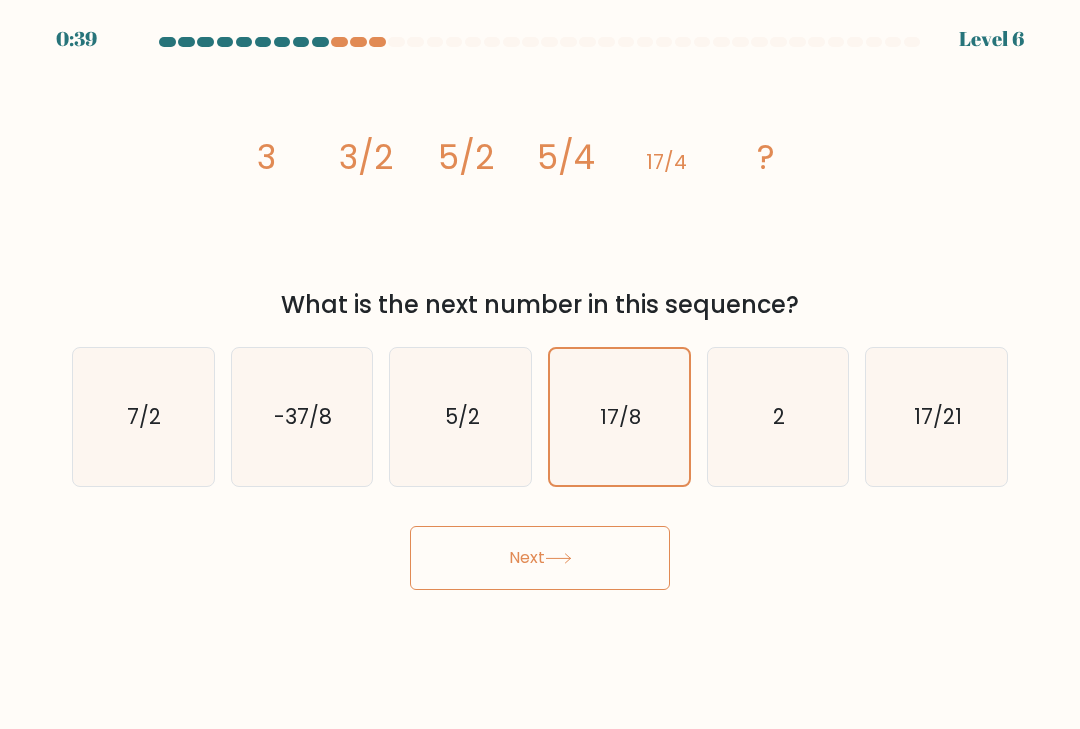 click on "Next" at bounding box center (540, 558) 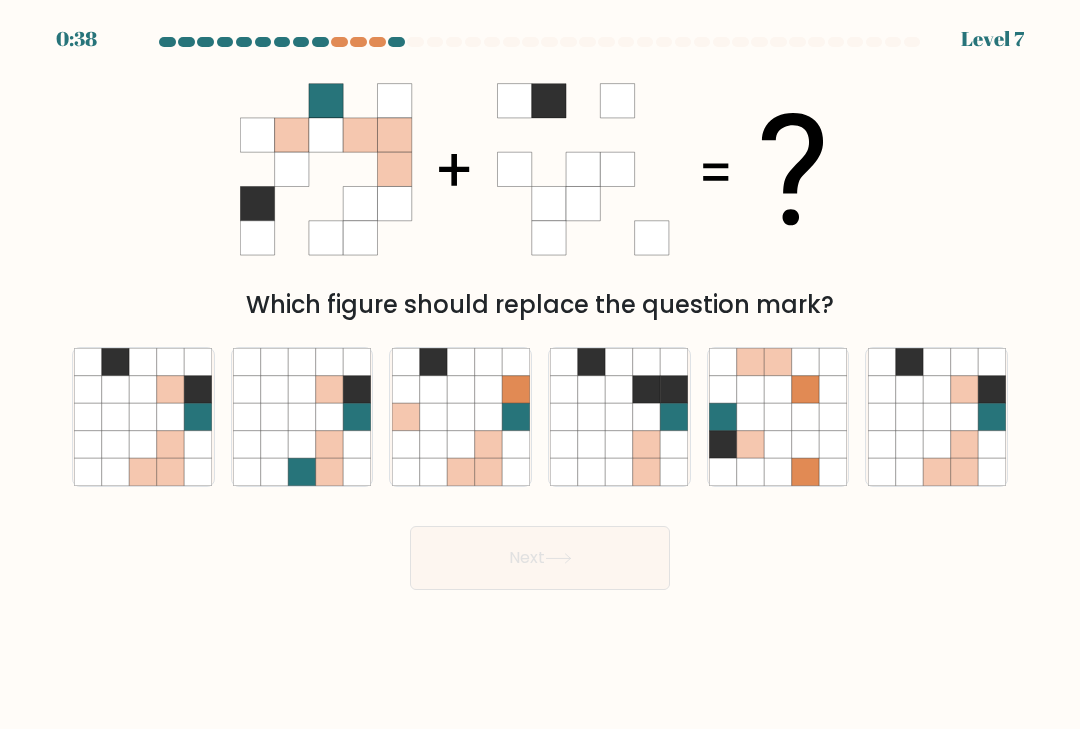 click at bounding box center [461, 417] 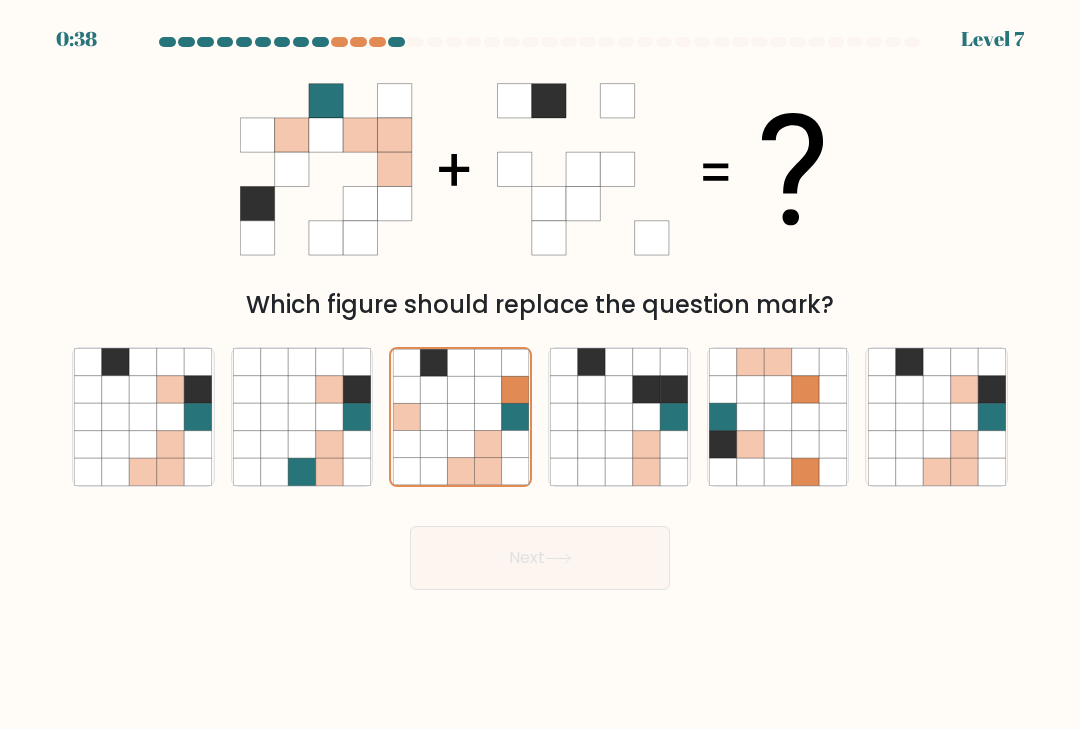 click on "Next" at bounding box center [540, 558] 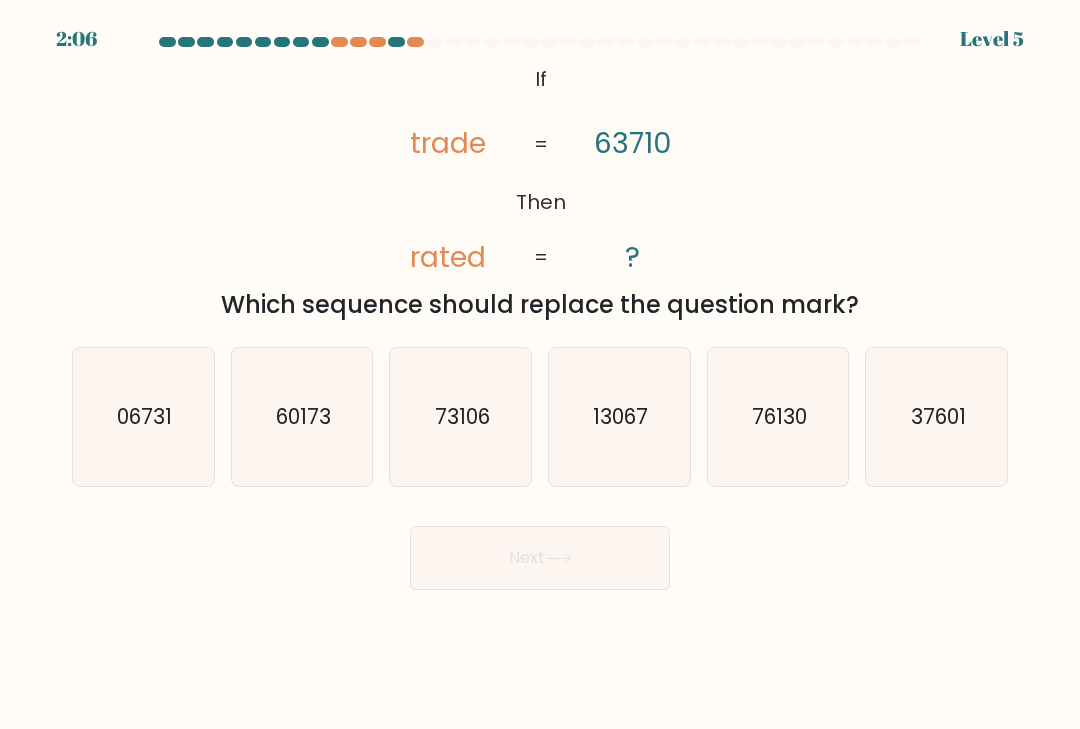 click on "73106" at bounding box center [461, 417] 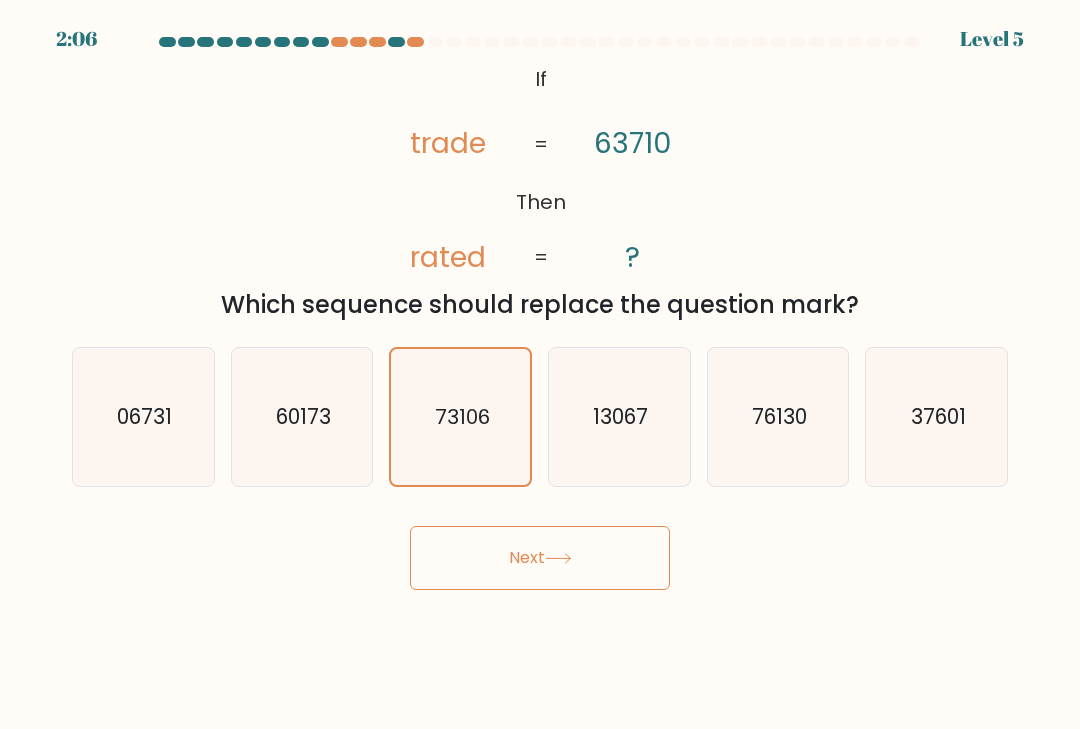 click on "Next" at bounding box center (540, 558) 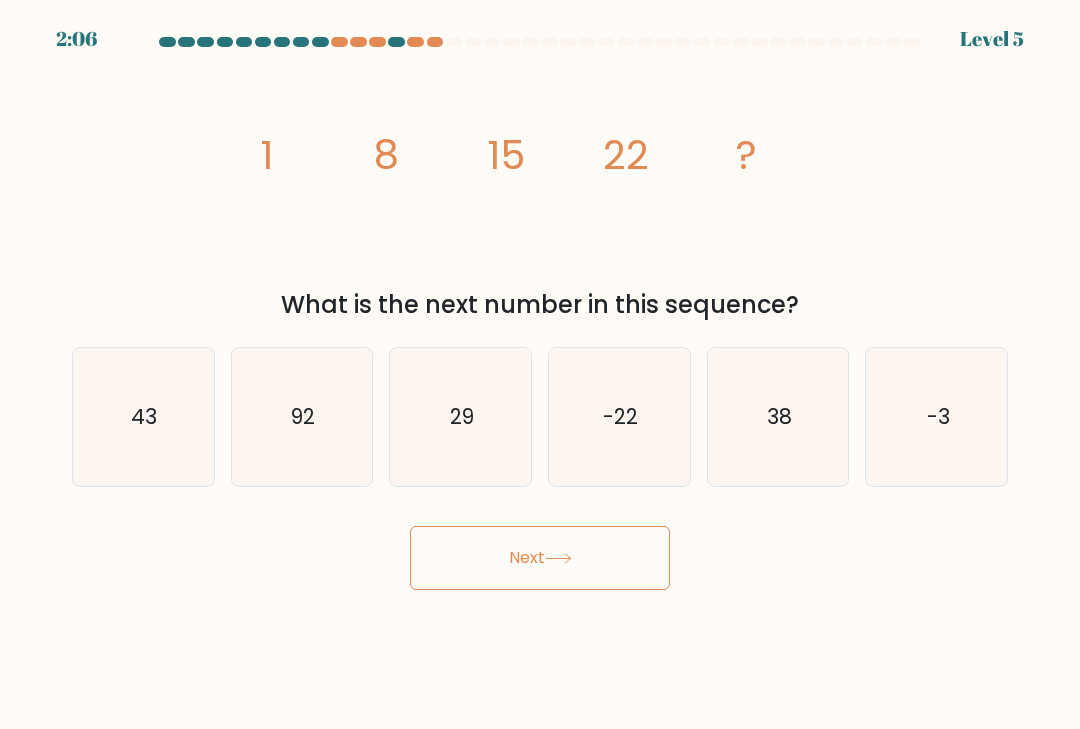 click on "-22" at bounding box center (619, 417) 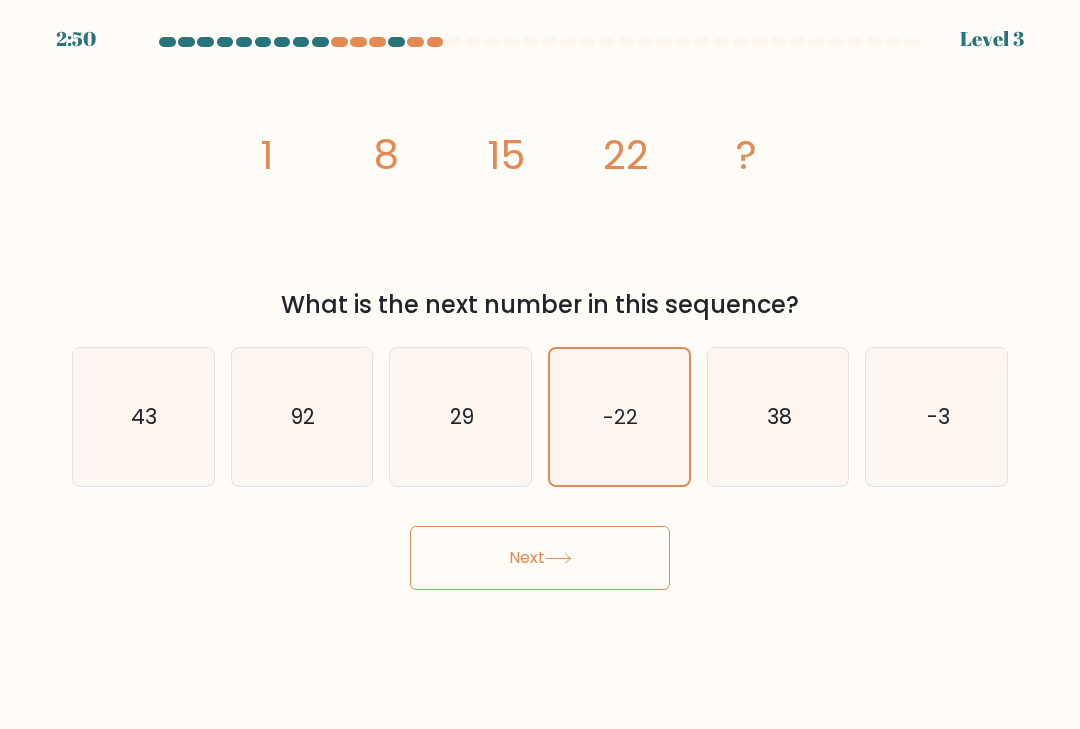 click on "Next" at bounding box center [540, 558] 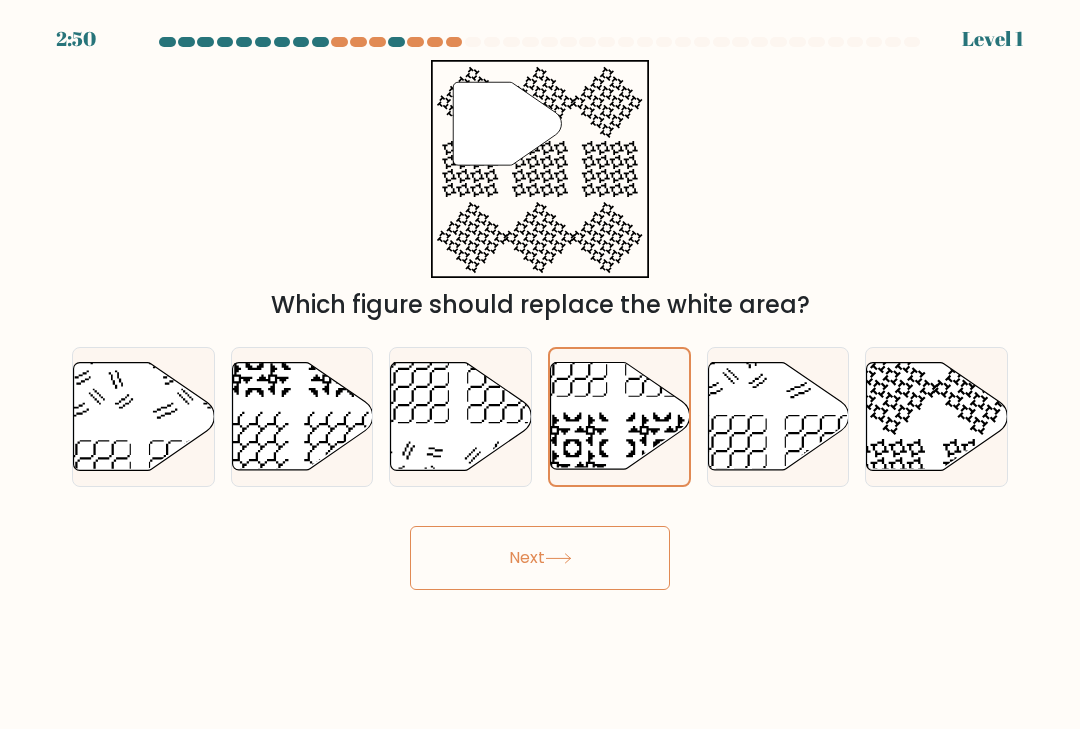 click on "Next" at bounding box center [540, 558] 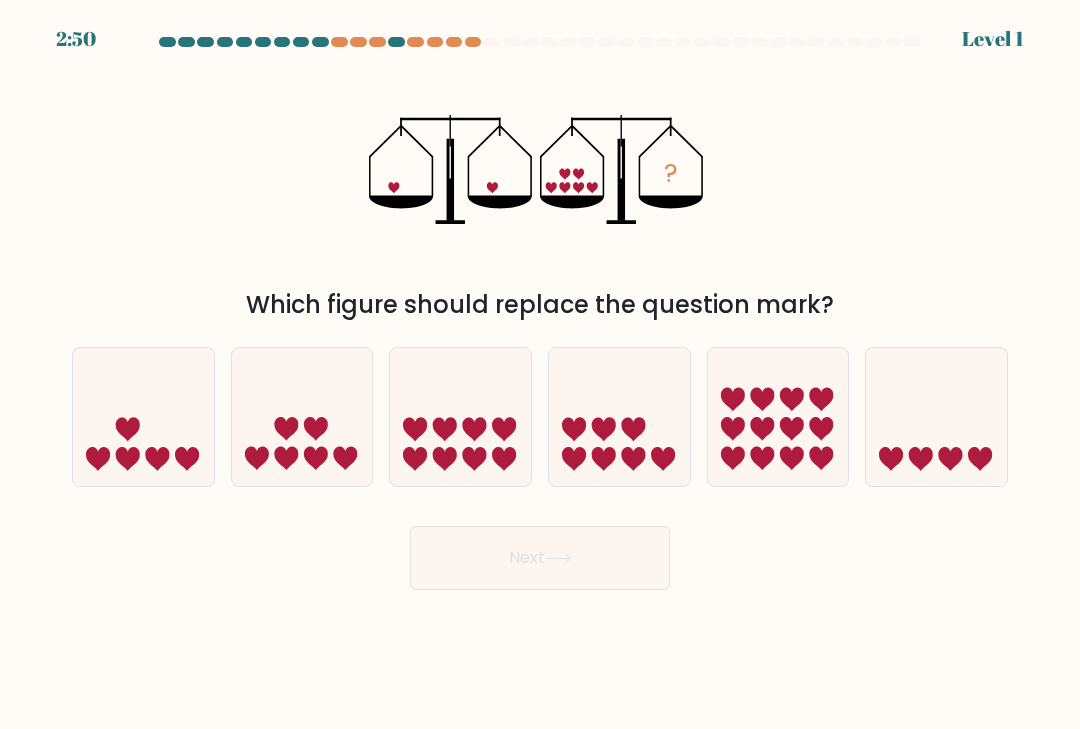 click at bounding box center [460, 416] 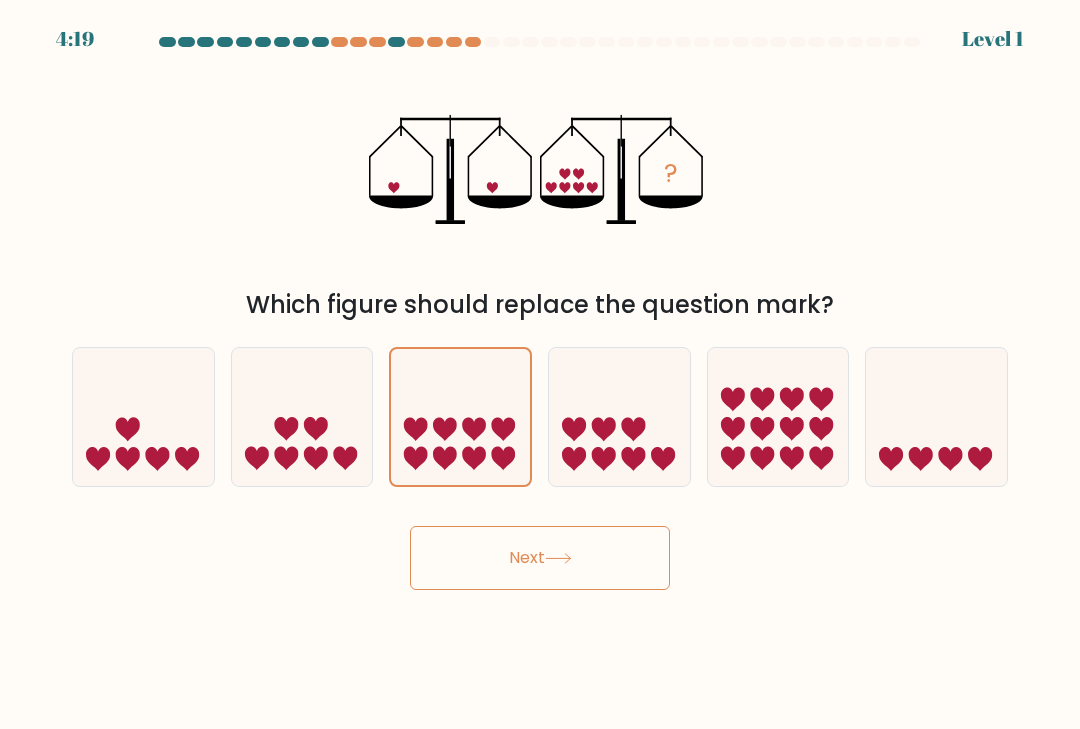 click on "Next" at bounding box center [540, 558] 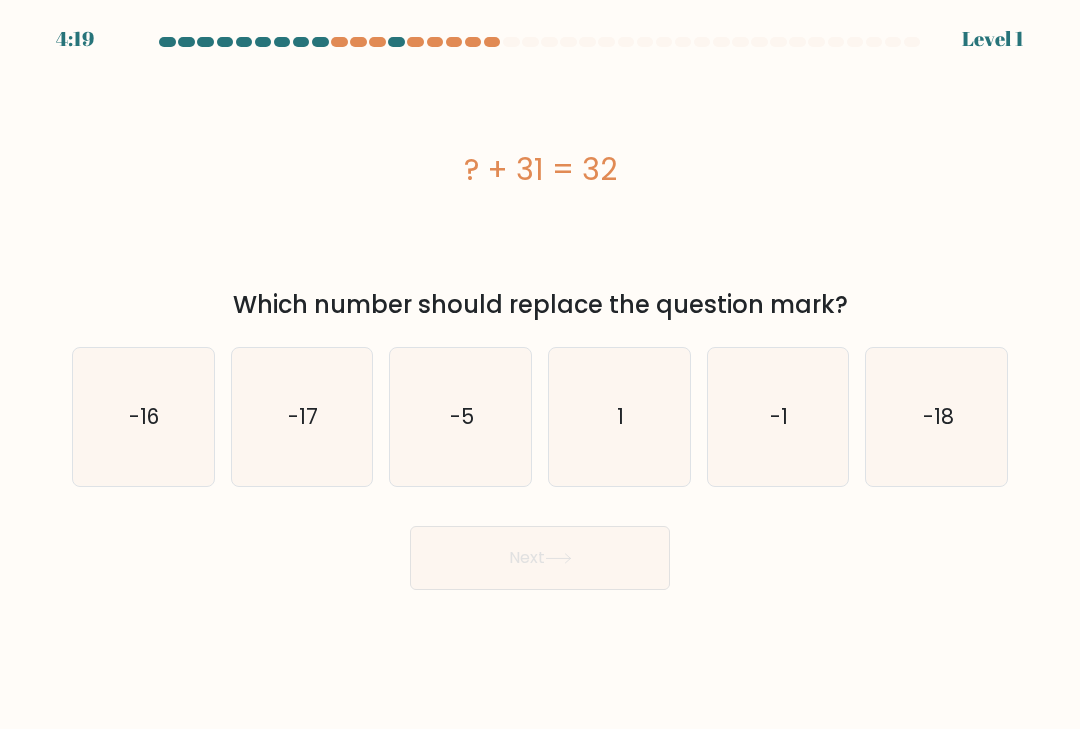 click on "-5" at bounding box center (461, 417) 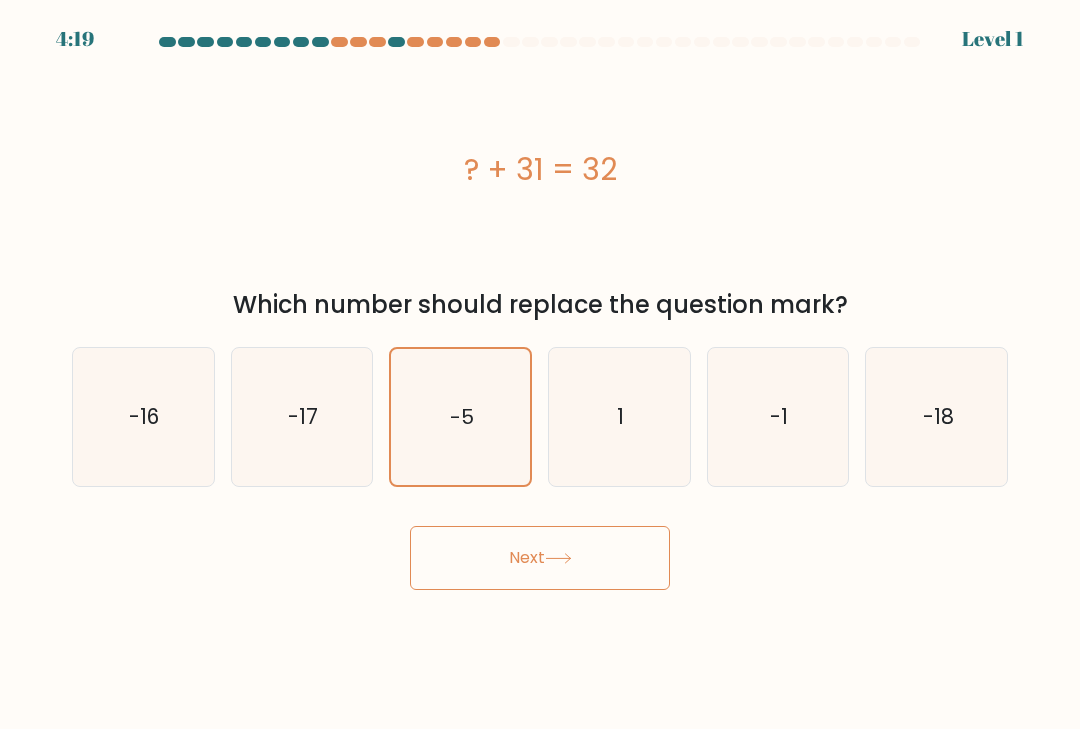 click on "1" at bounding box center (619, 417) 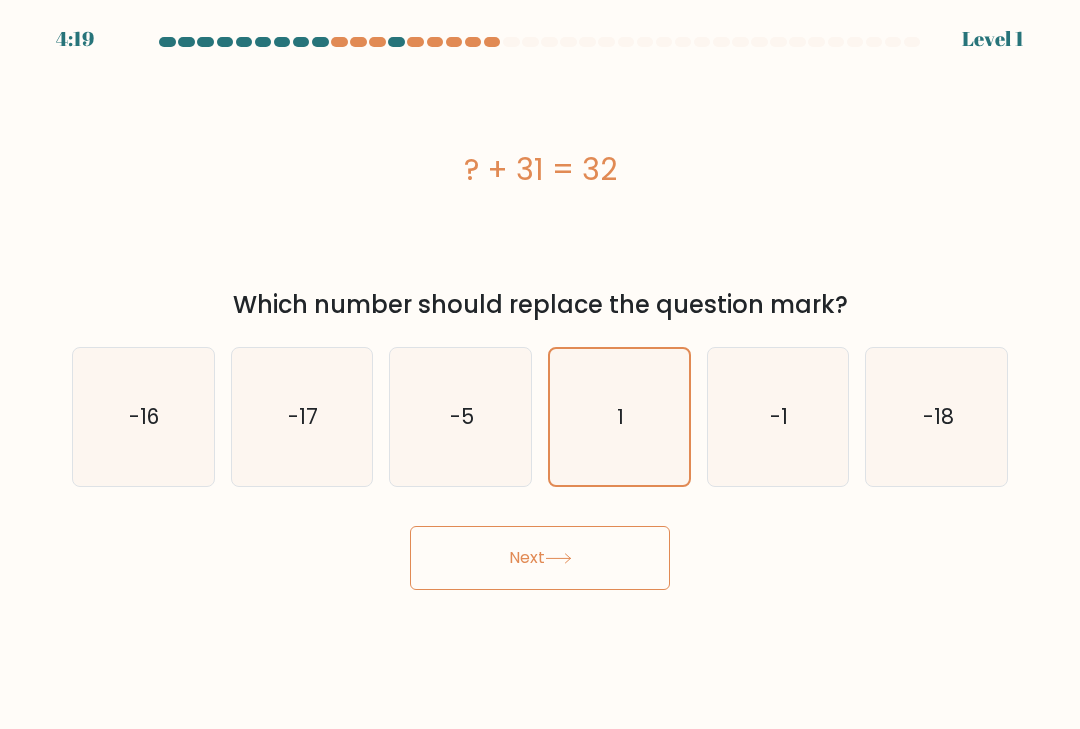 click on "Next" at bounding box center (540, 558) 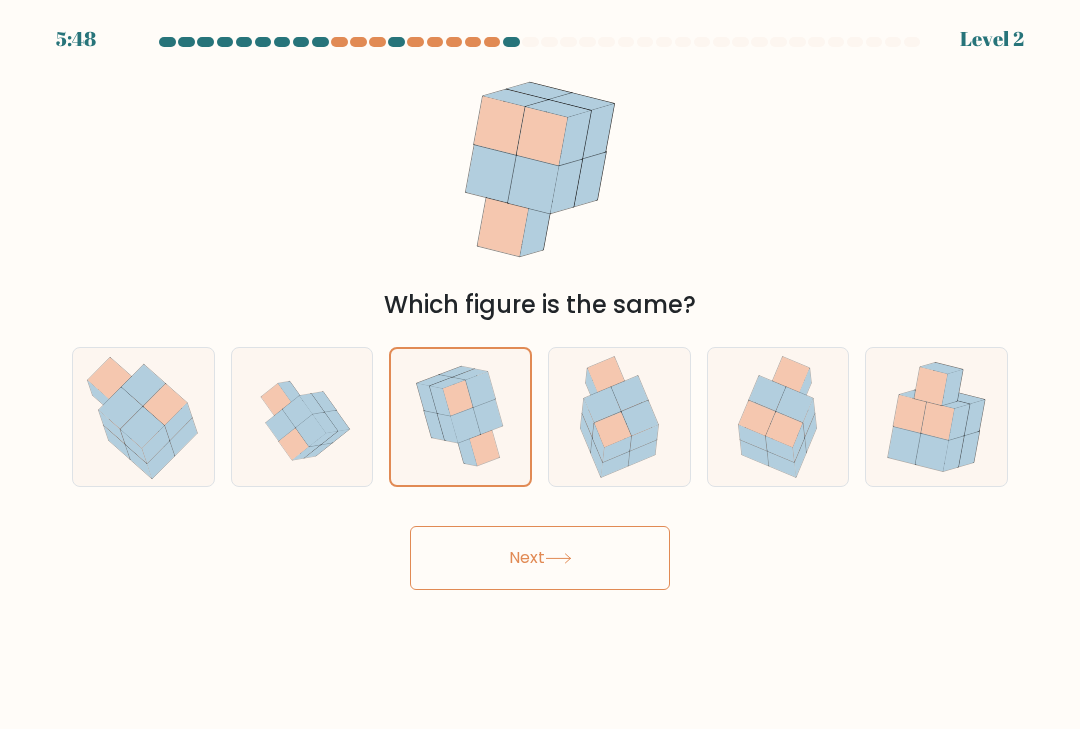 click on "Next" at bounding box center [540, 558] 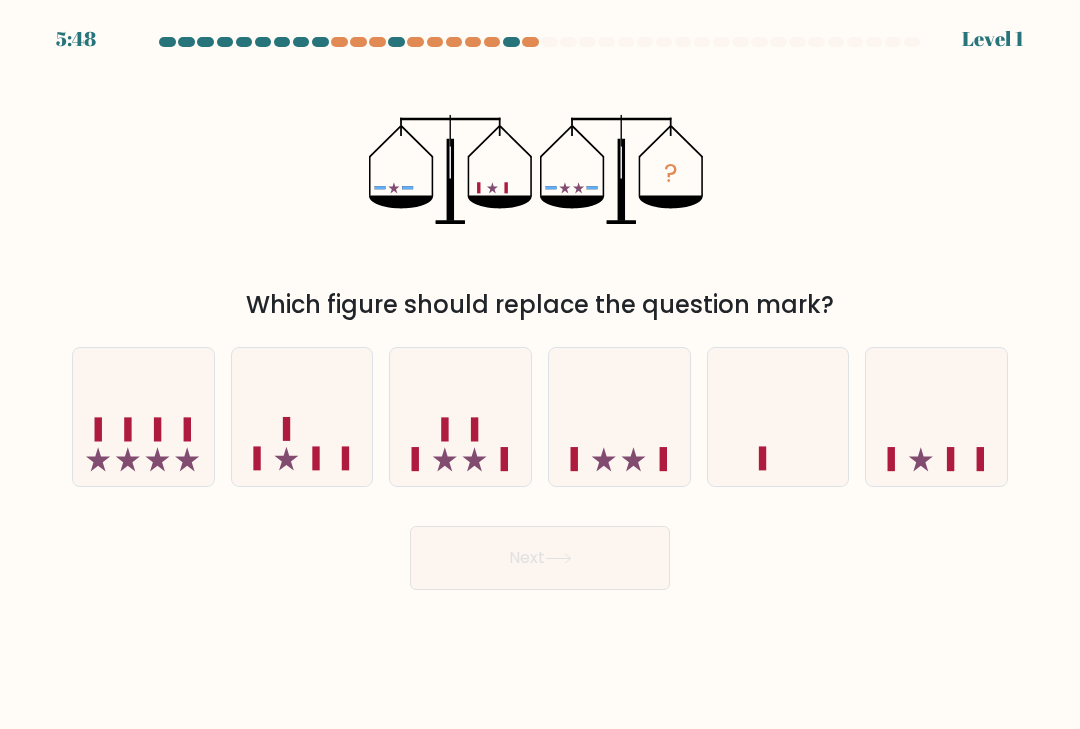 click at bounding box center [460, 416] 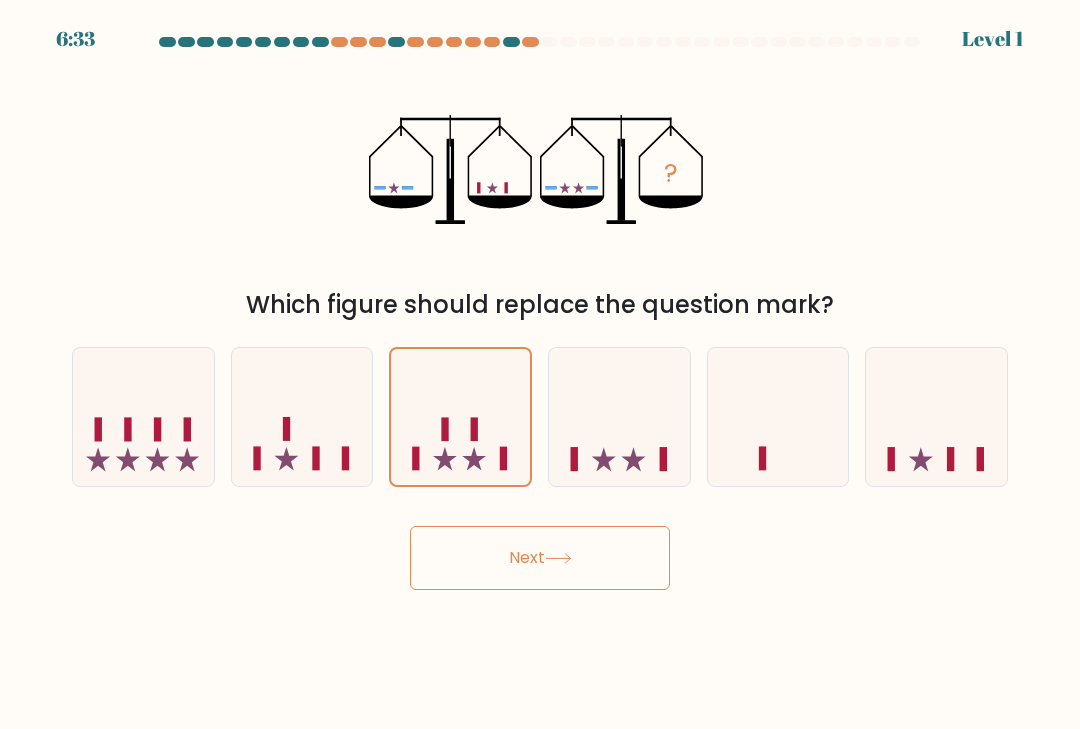 click on "Next" at bounding box center (540, 558) 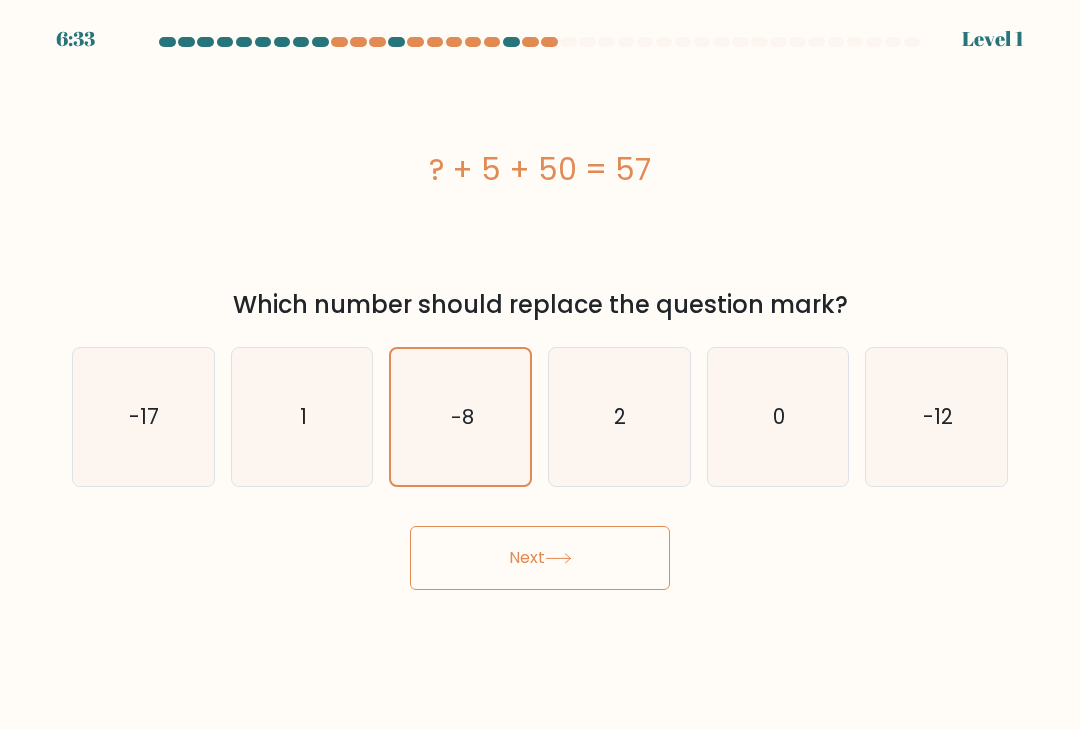 click on "2" at bounding box center [619, 417] 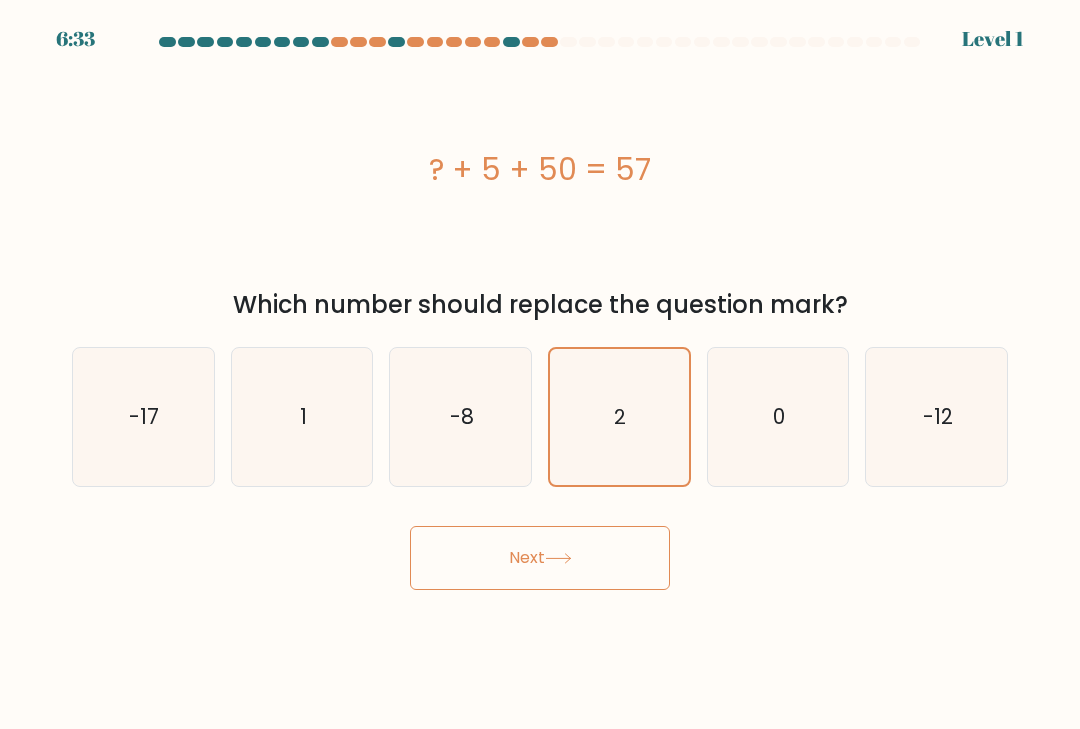 click on "Next" at bounding box center [540, 558] 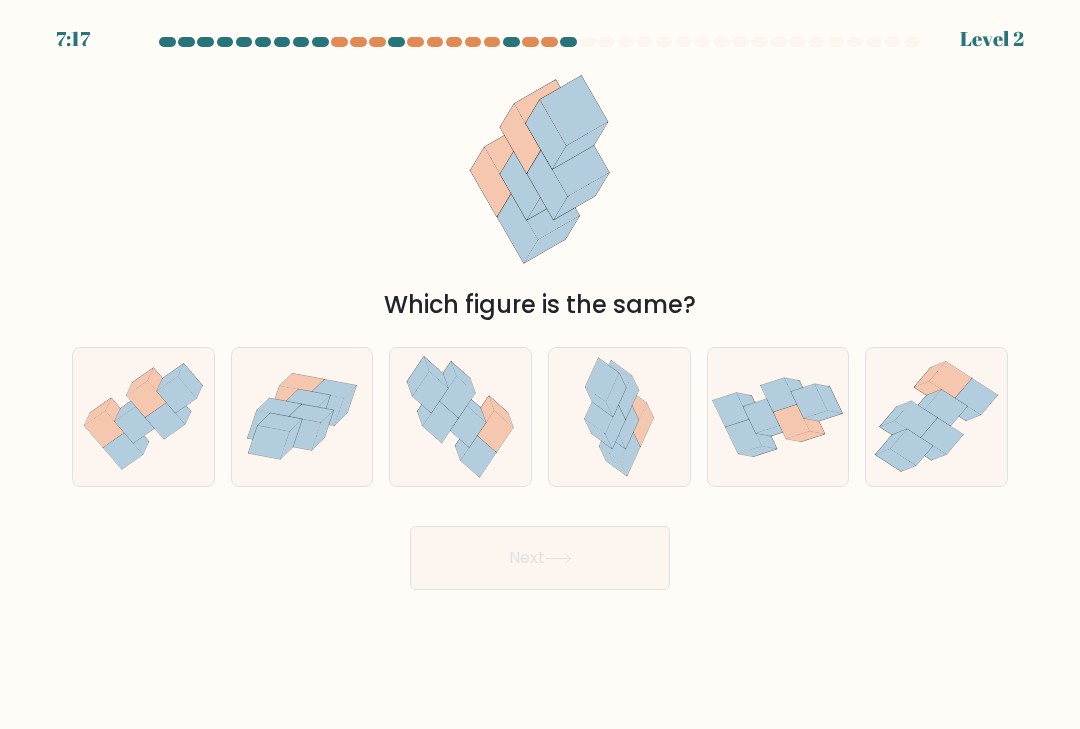 click at bounding box center (495, 430) 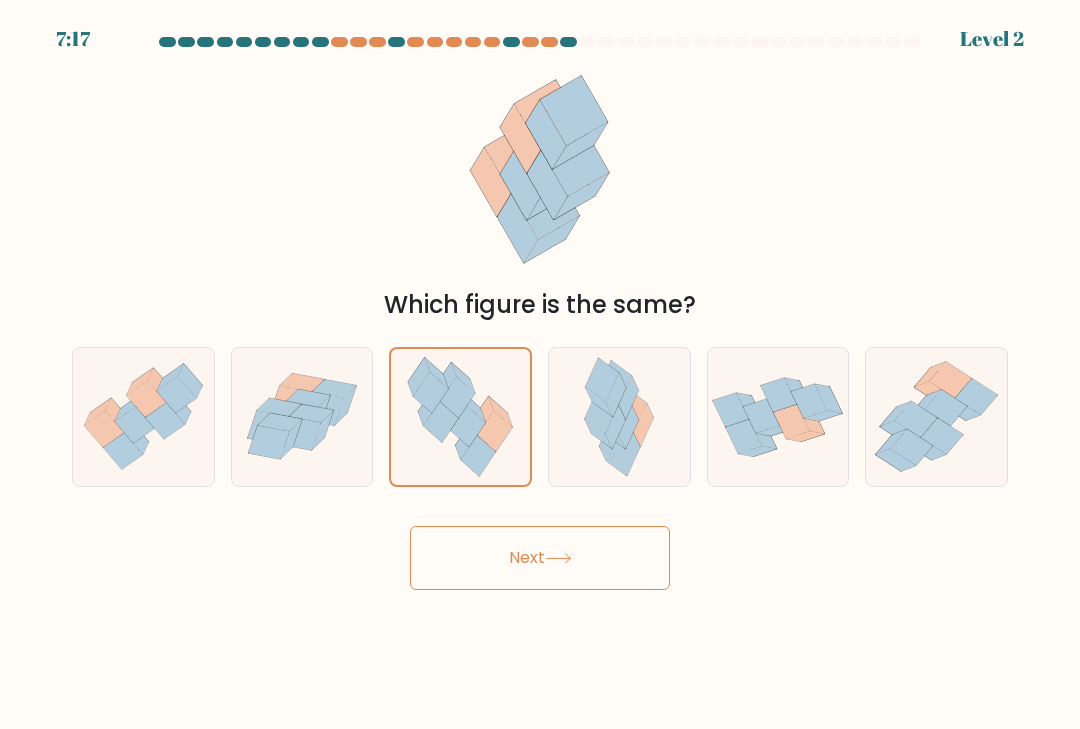 click on "Next" at bounding box center (540, 558) 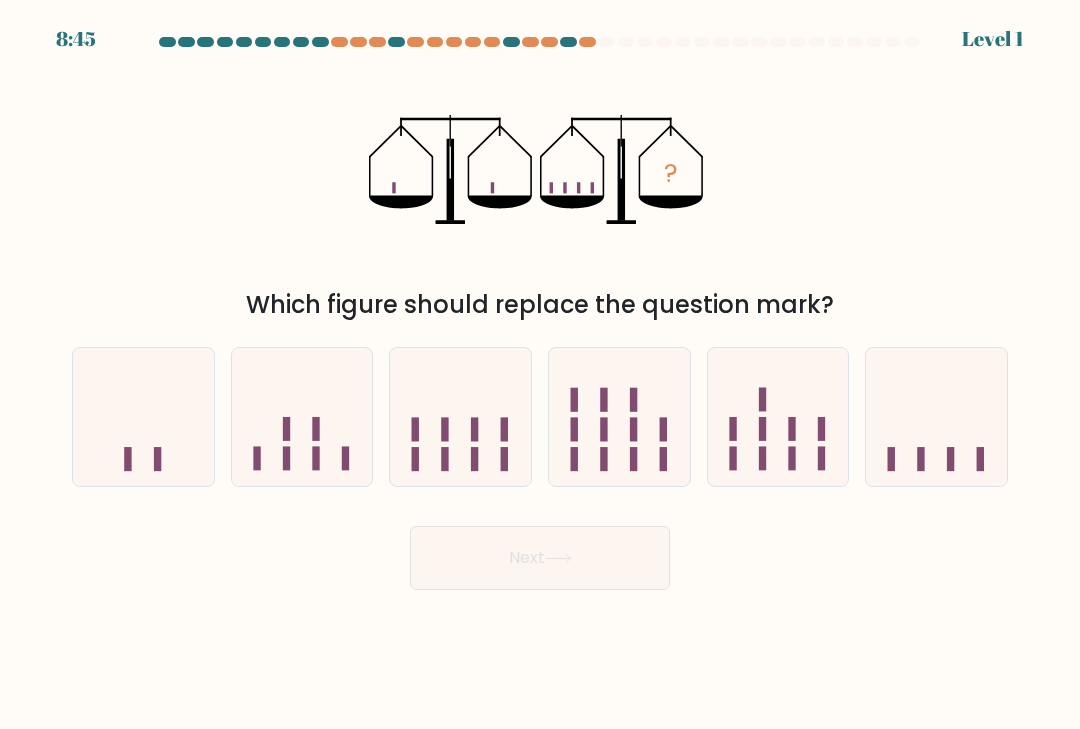 click on "Next" at bounding box center [540, 558] 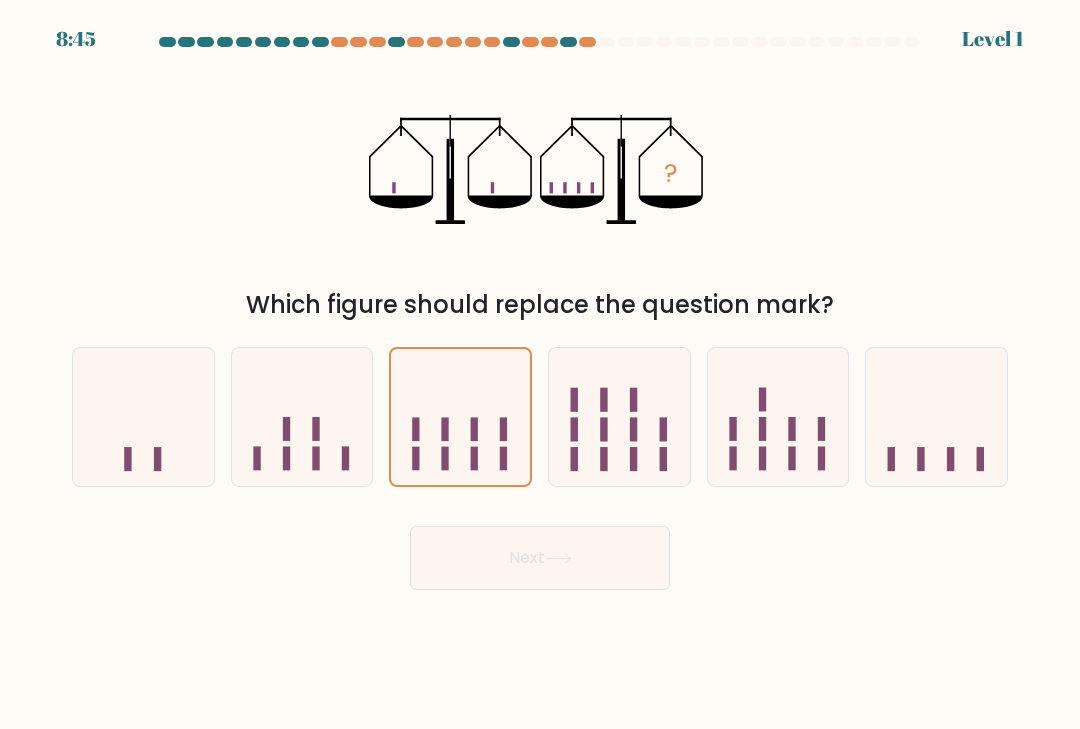 click on "Next" at bounding box center [540, 558] 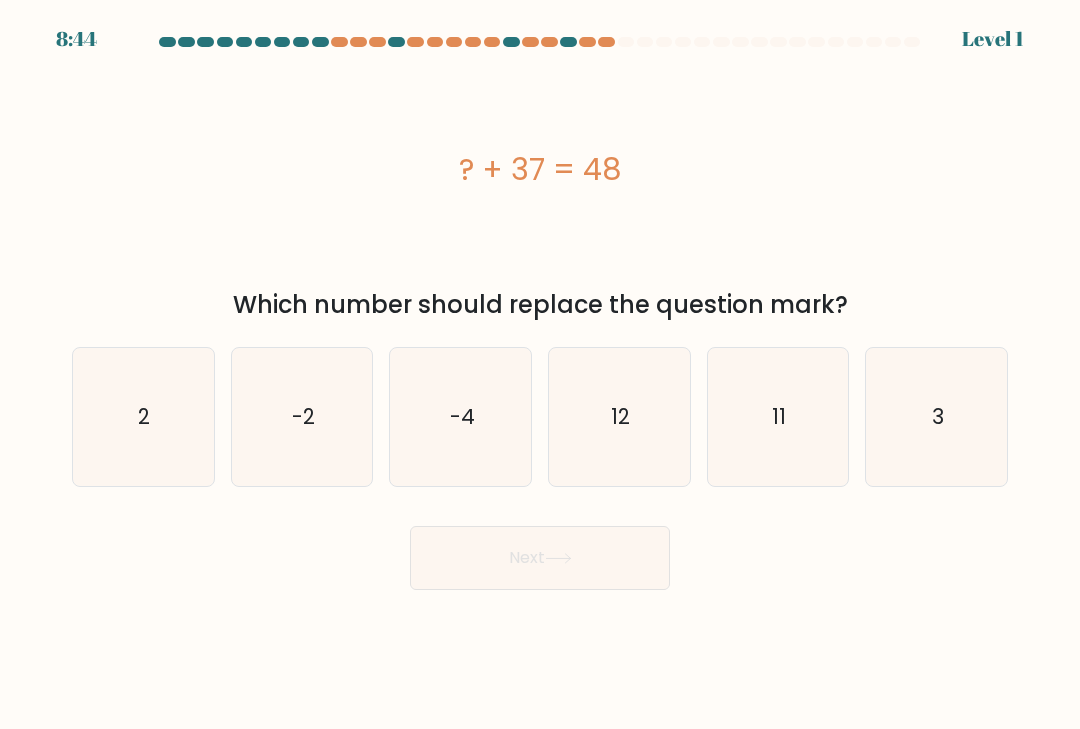 click on "Next" at bounding box center (540, 558) 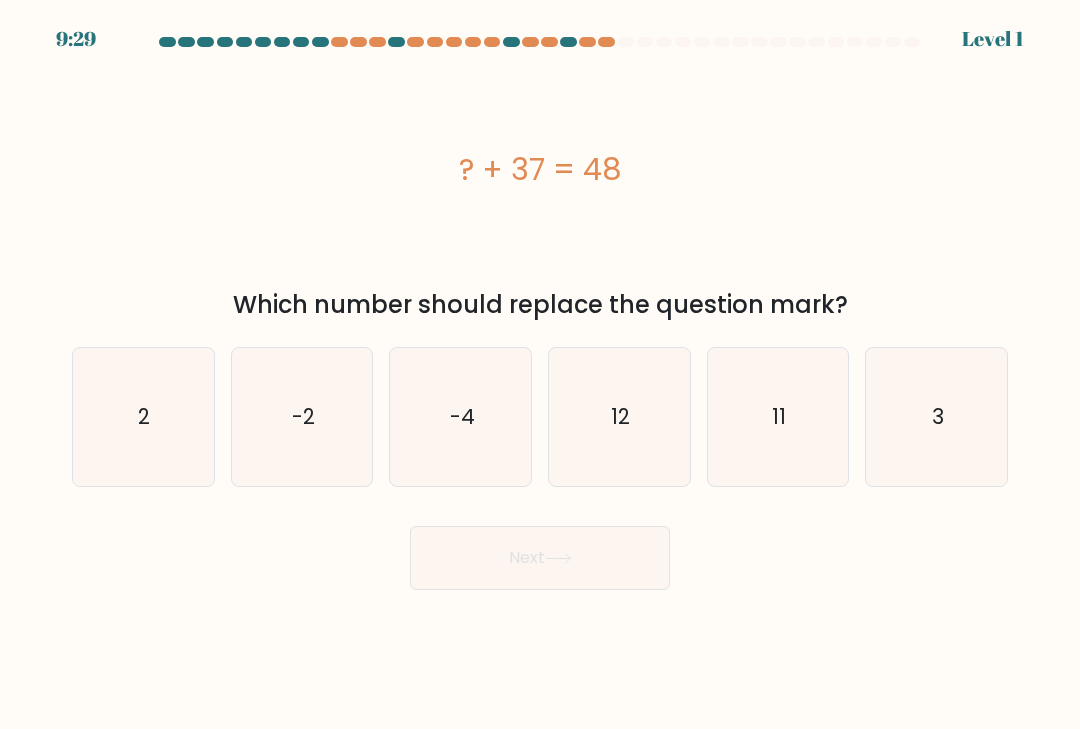 click on "Next" at bounding box center [540, 558] 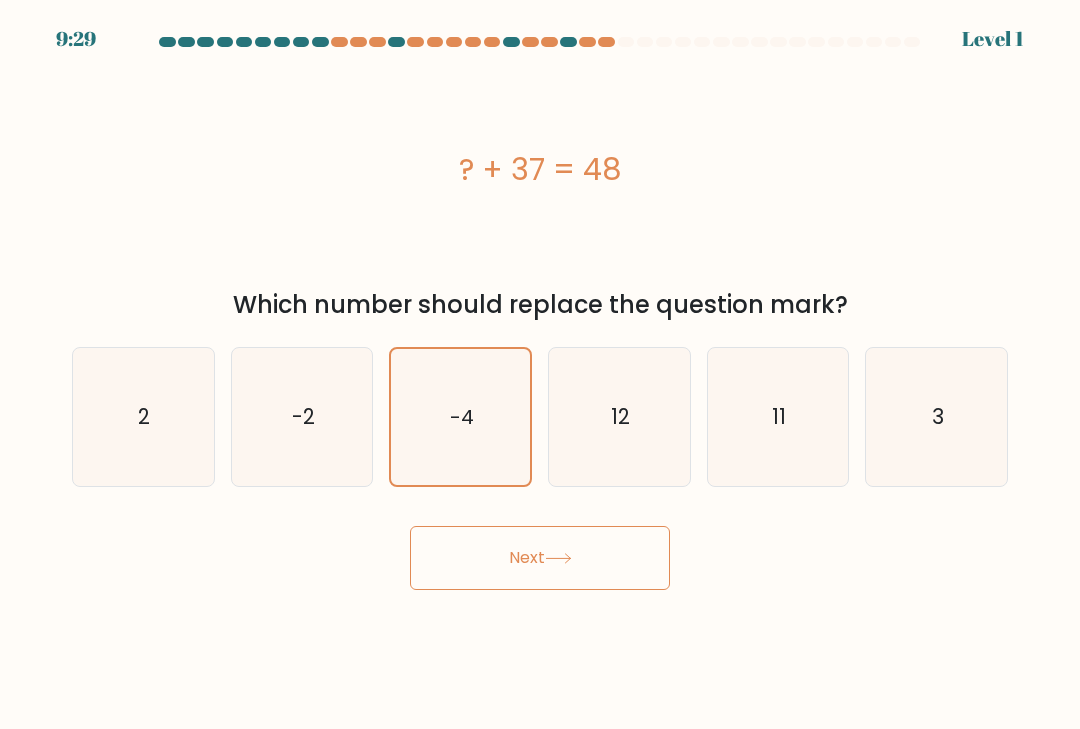 click on "Next" at bounding box center [540, 558] 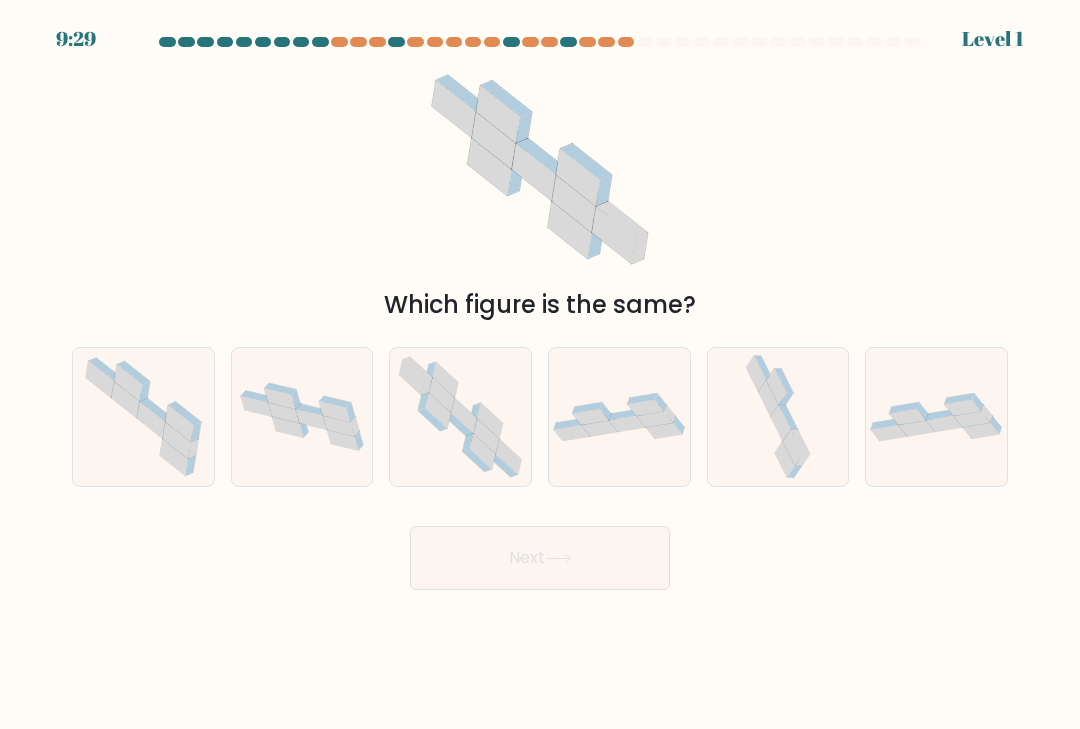 click on "Next" at bounding box center (540, 558) 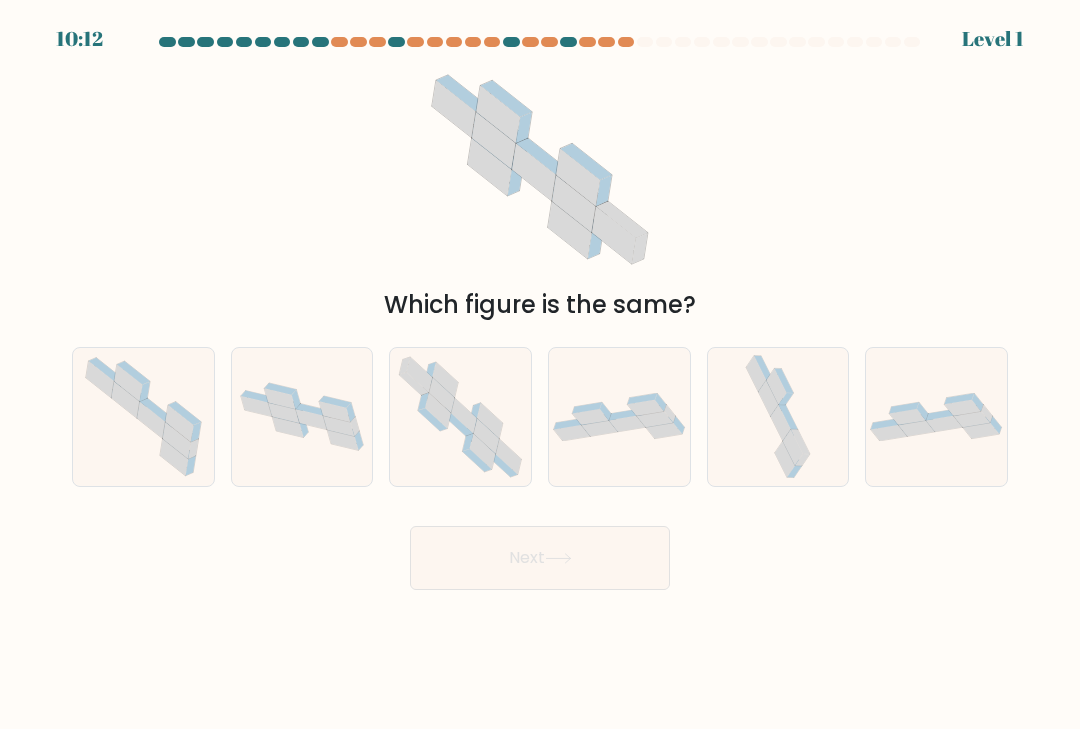 click at bounding box center (460, 417) 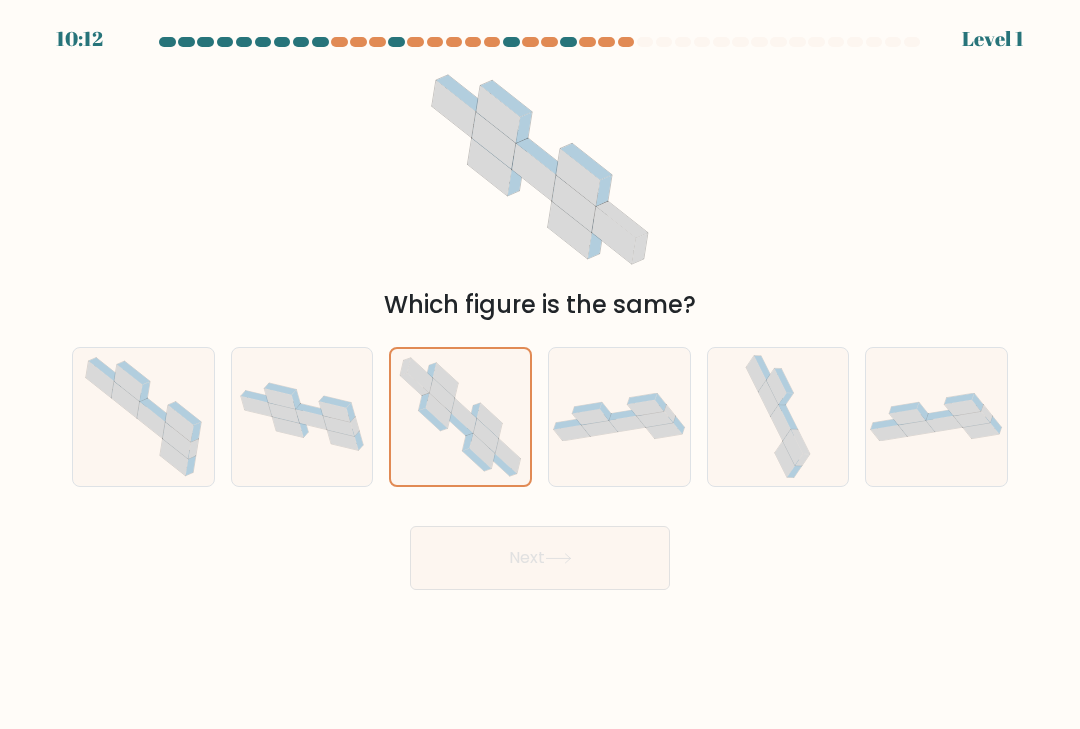 click on "Next" at bounding box center (540, 558) 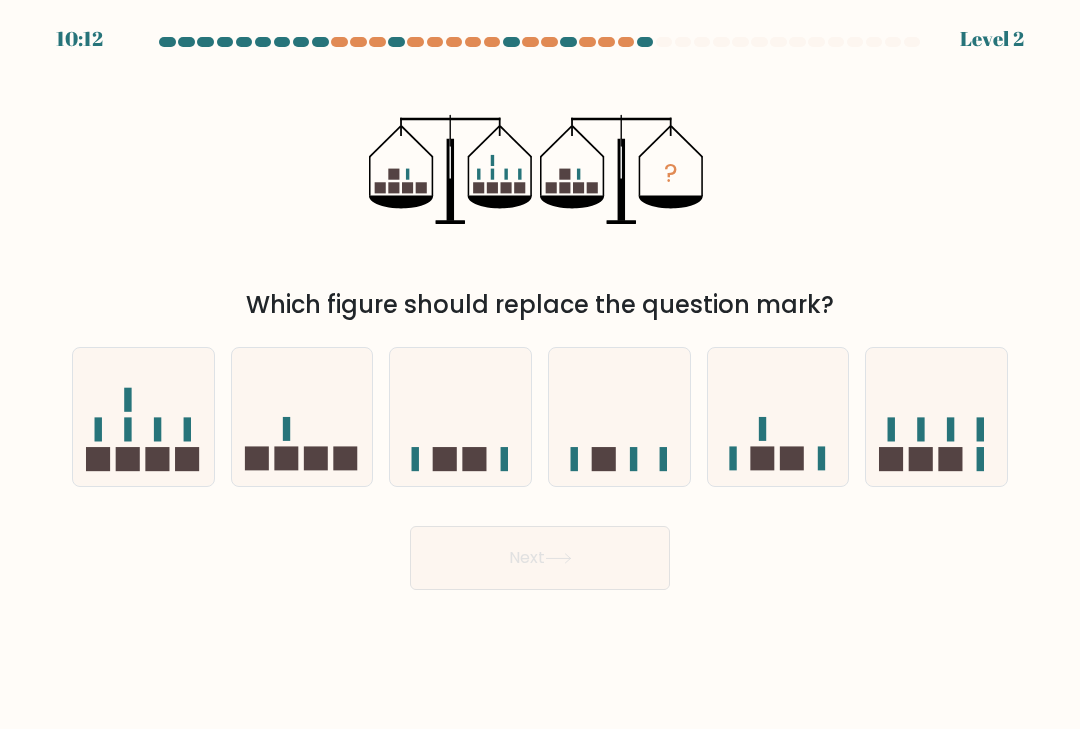 click on "Next" at bounding box center [540, 558] 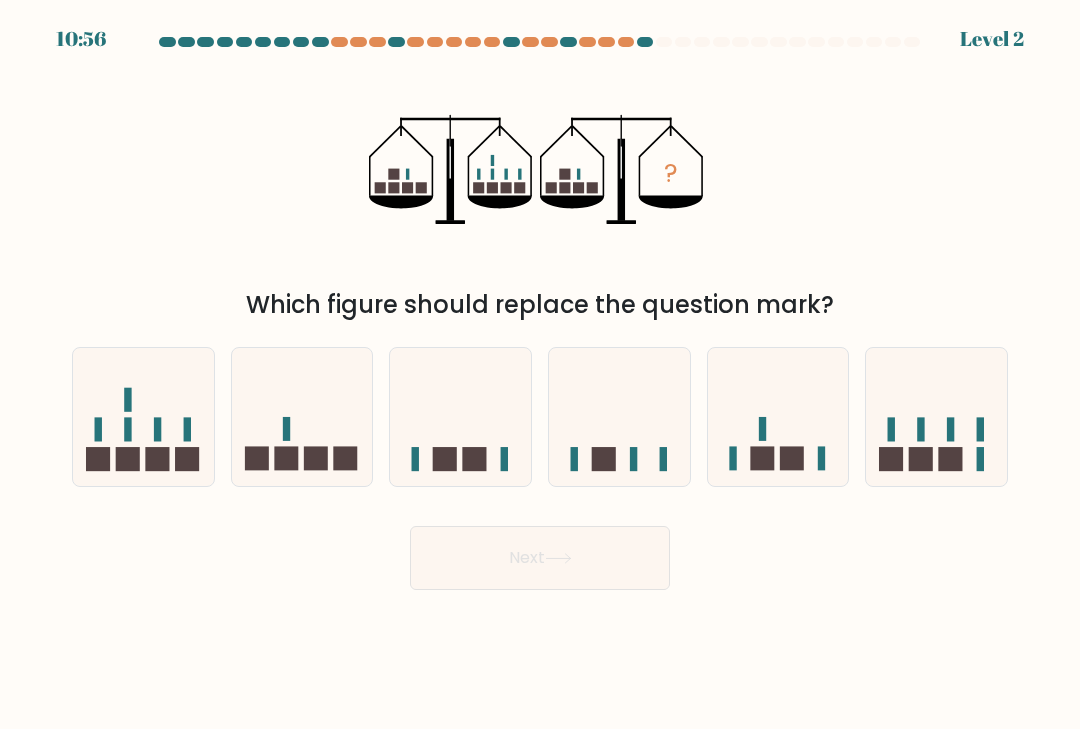 click on "Next" at bounding box center [540, 558] 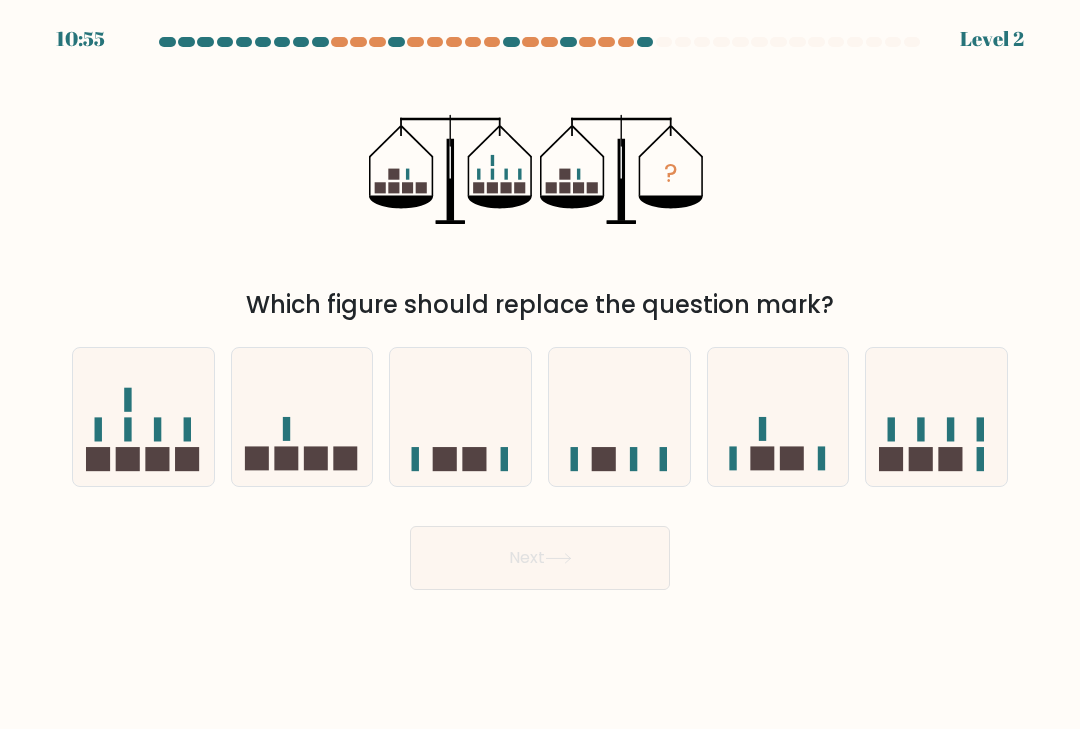 click at bounding box center [619, 416] 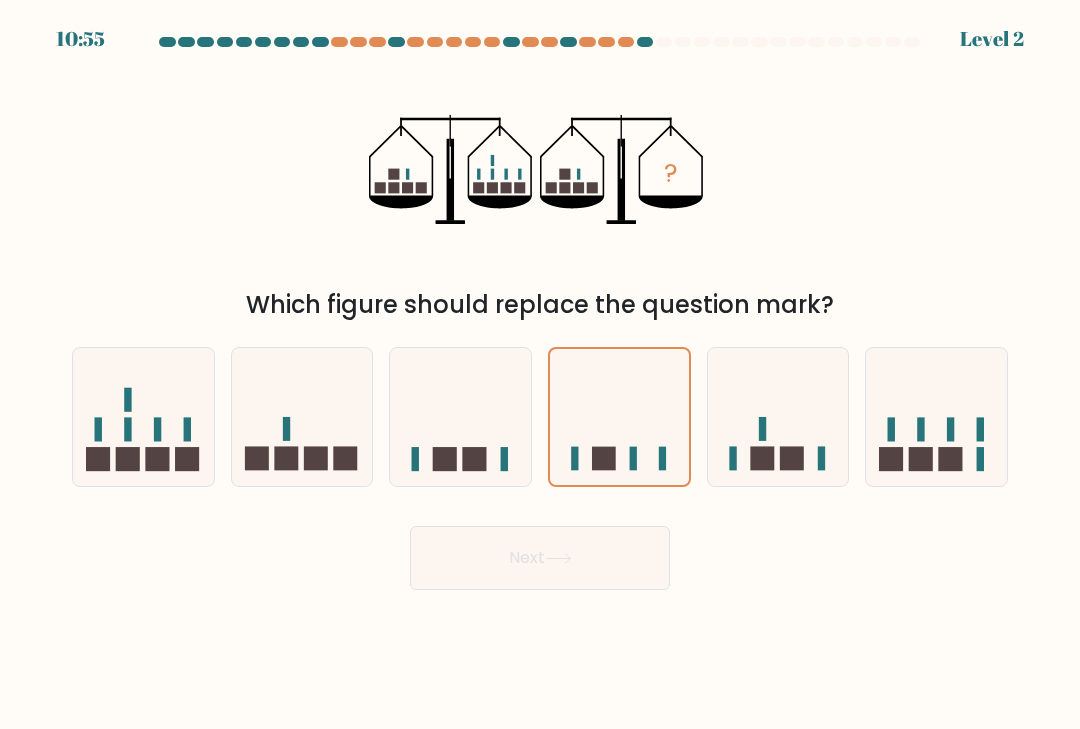 click on "Next" at bounding box center [540, 558] 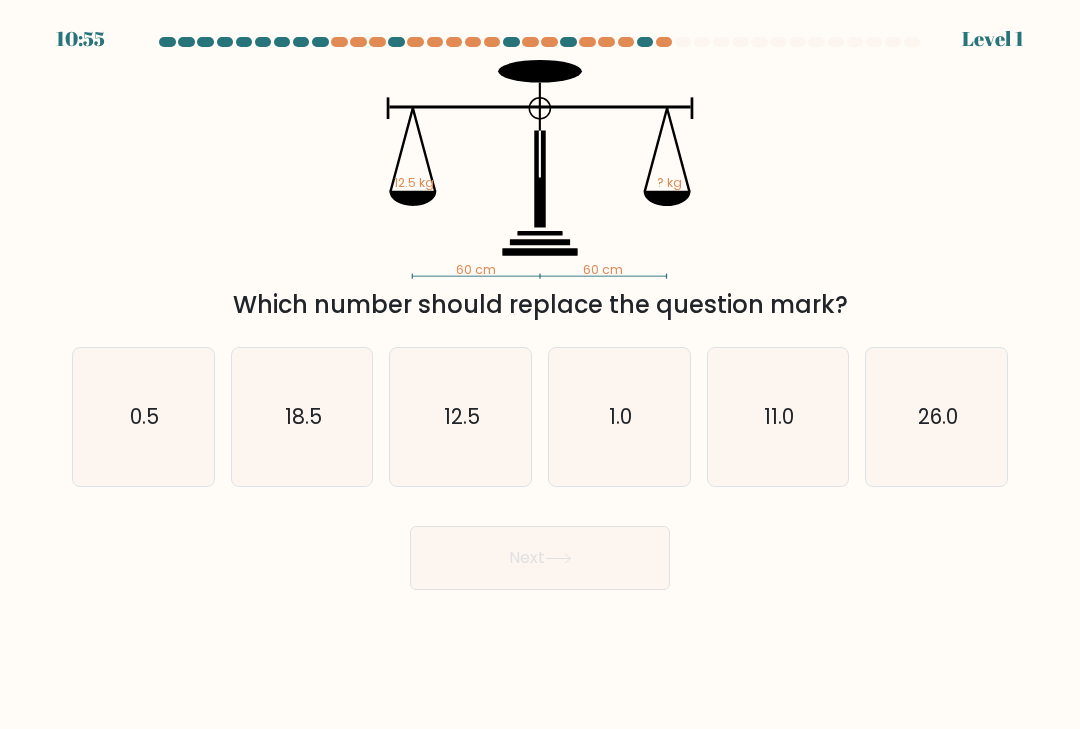 click on "Next" at bounding box center (540, 558) 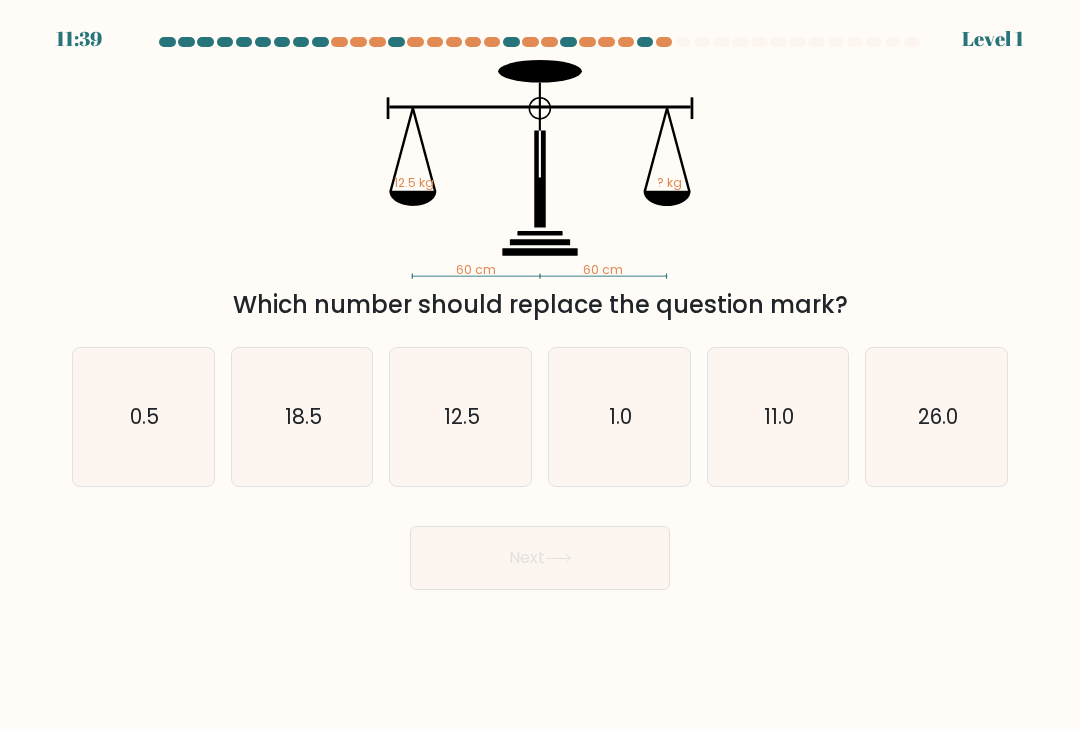 click on "12.5" at bounding box center [461, 417] 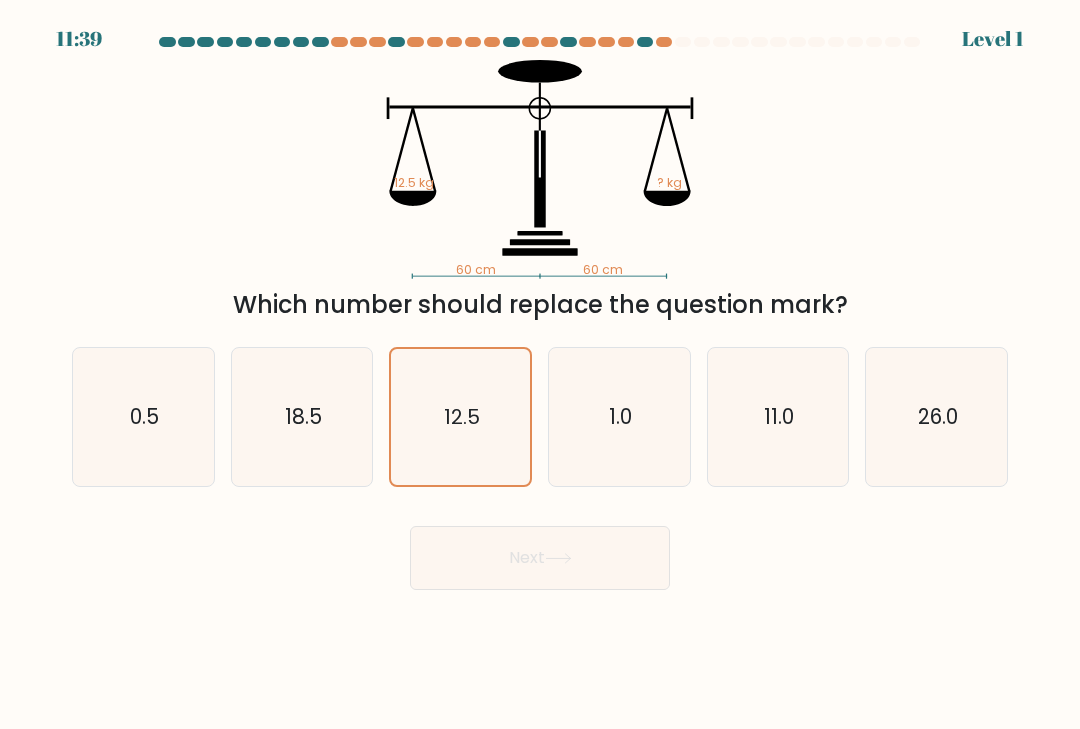 click on "Next" at bounding box center (540, 558) 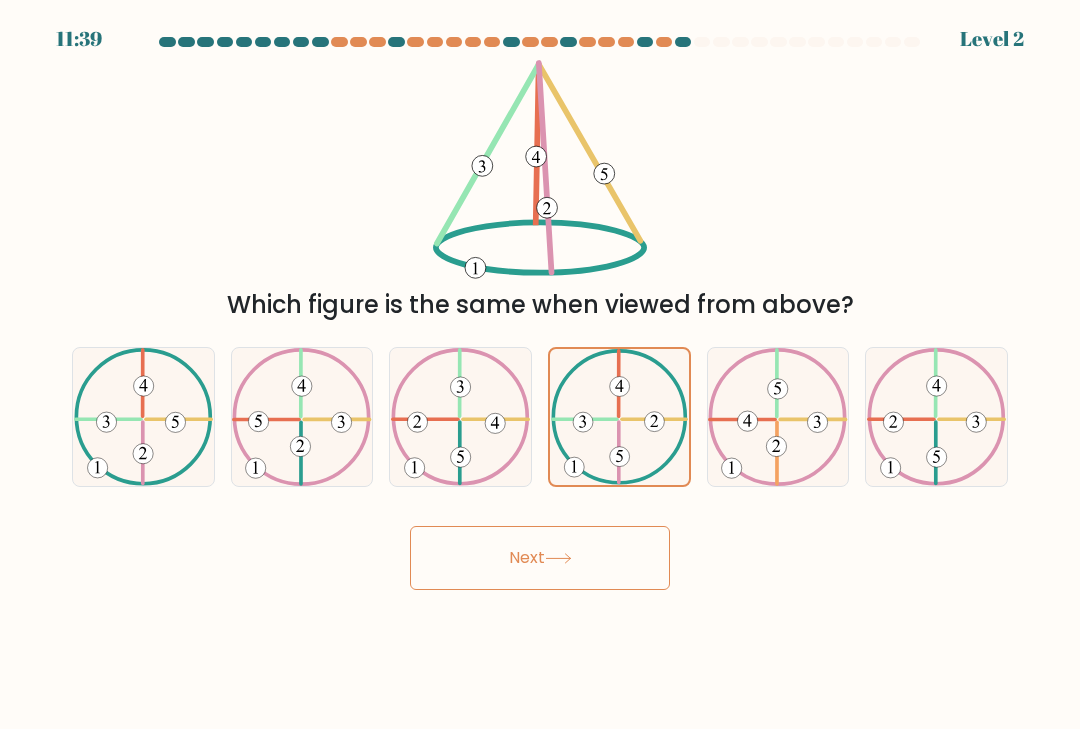 click on "Next" at bounding box center [540, 558] 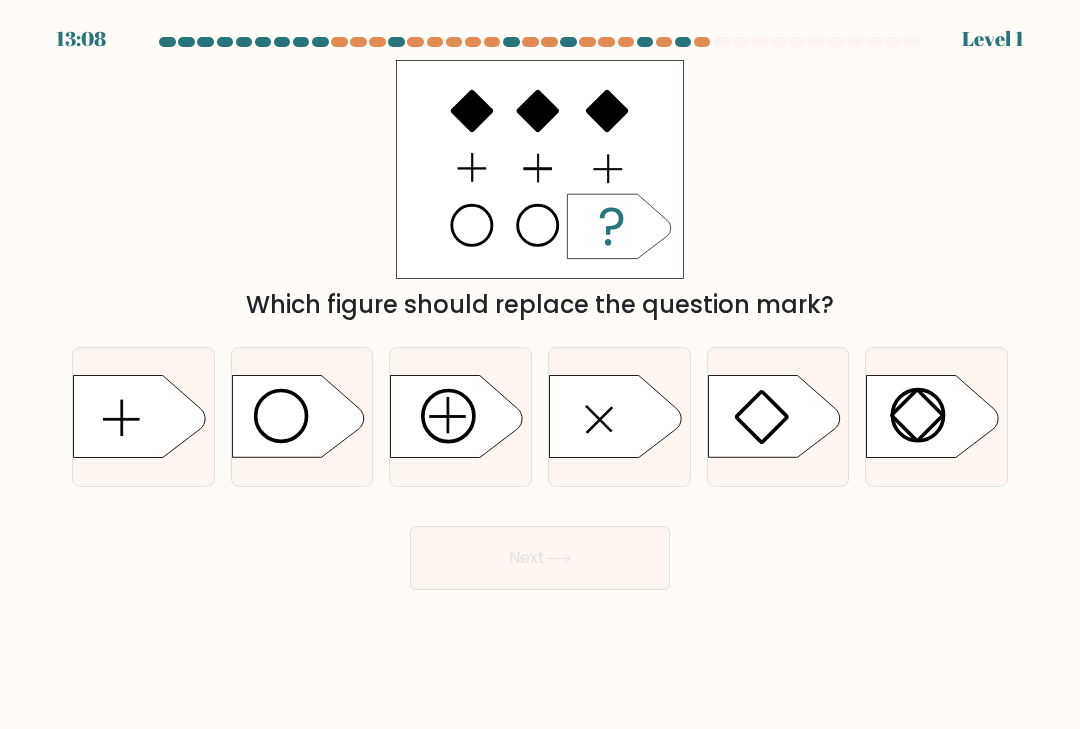 click at bounding box center (457, 417) 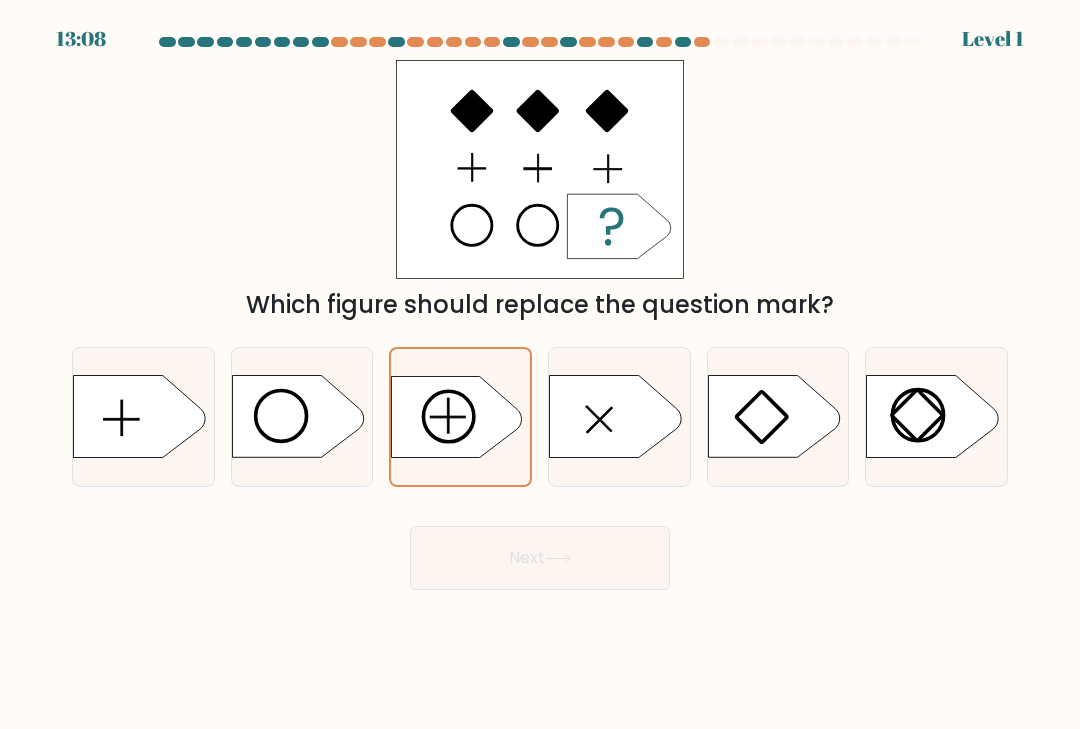 click on "Next" at bounding box center (540, 558) 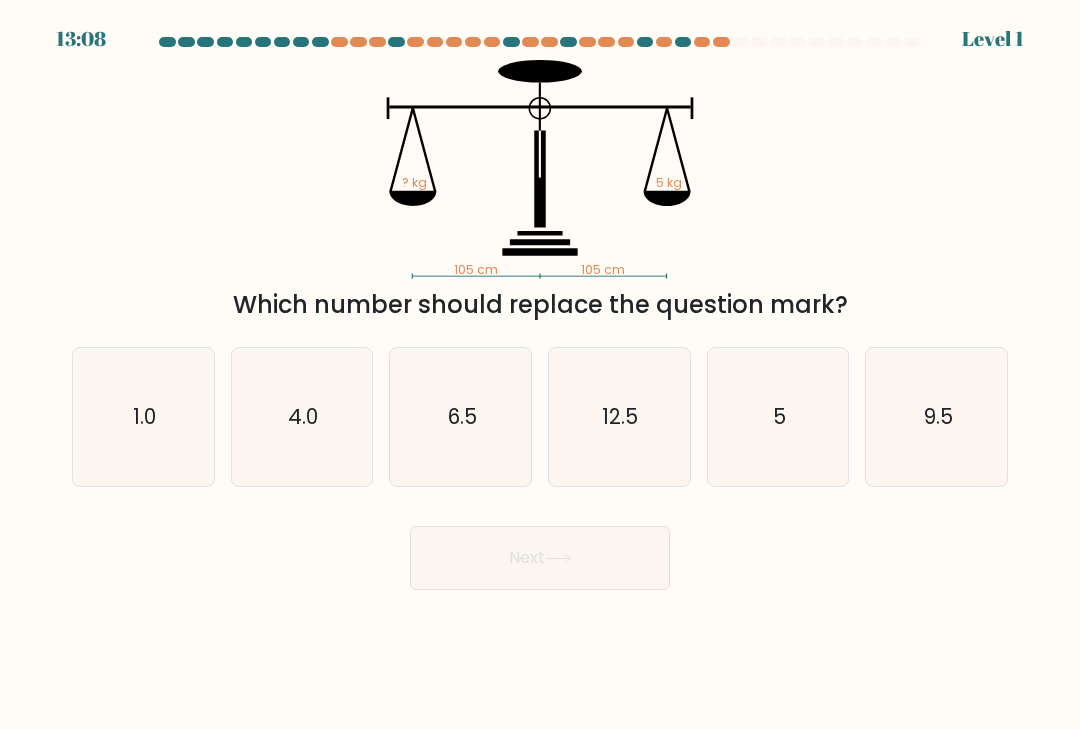 click on "12.5" at bounding box center (619, 417) 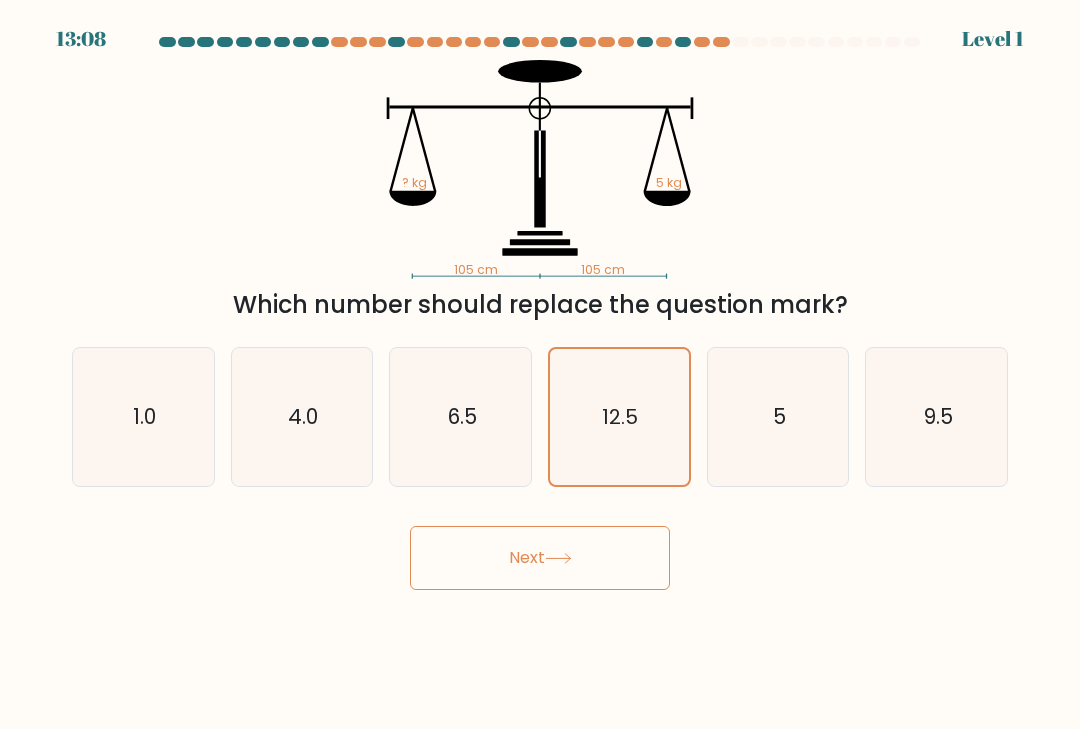 click on "Next" at bounding box center [540, 558] 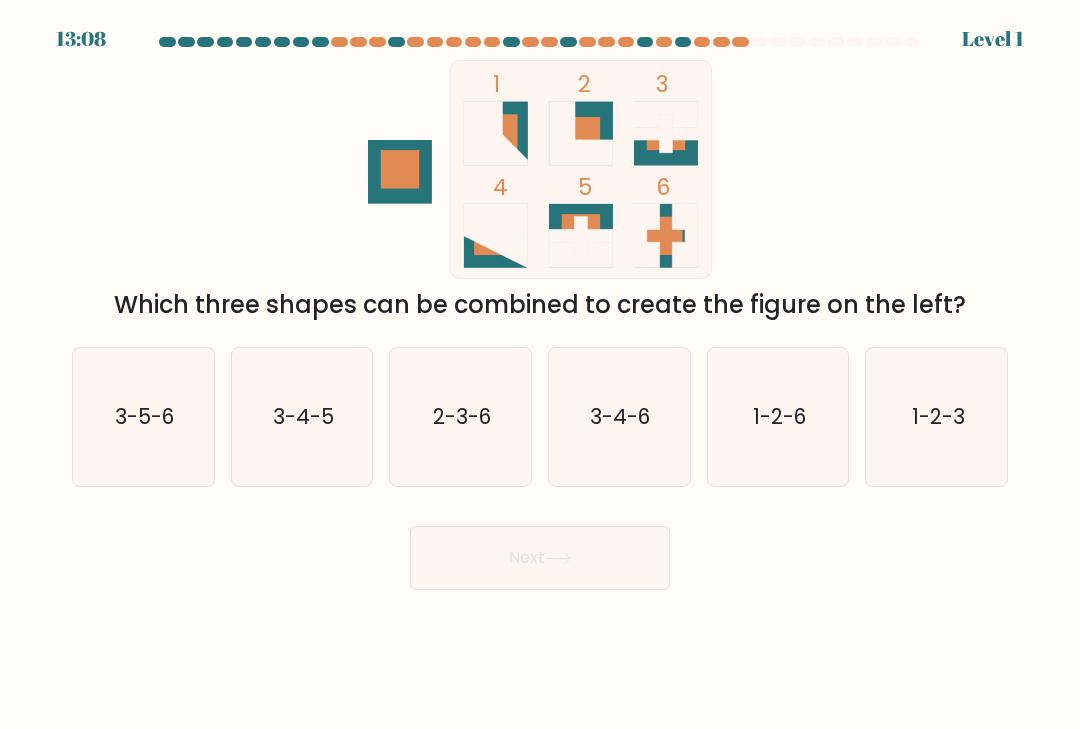 click on "2-3-6" at bounding box center [461, 417] 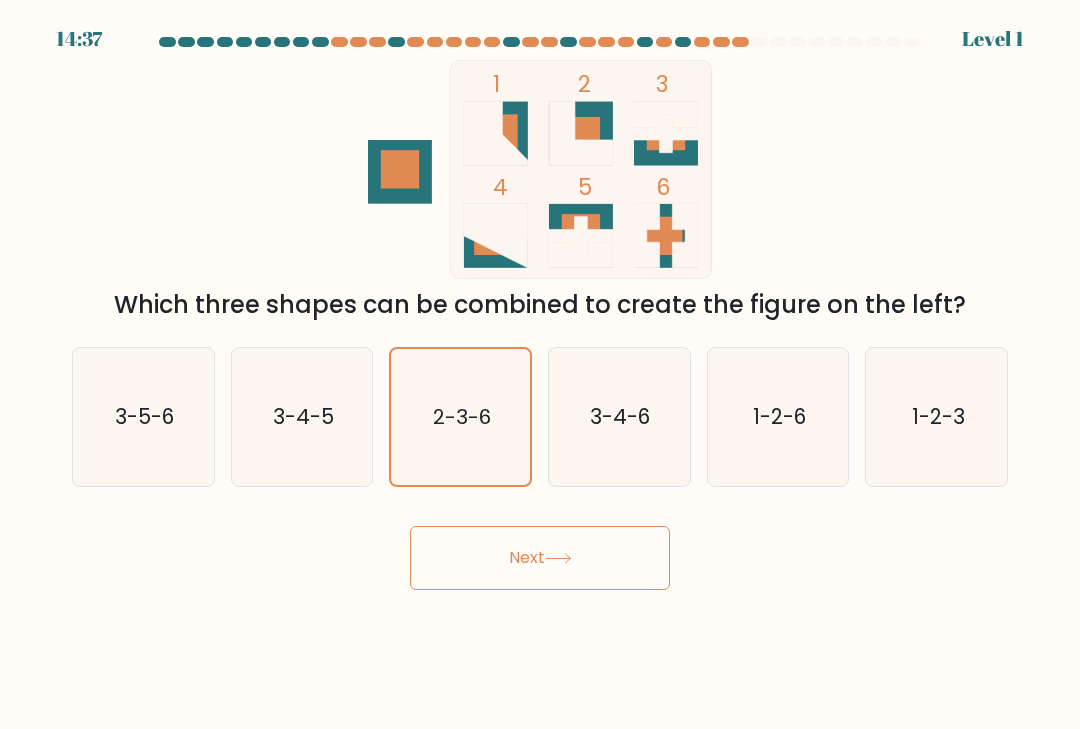 click on "Next" at bounding box center (540, 558) 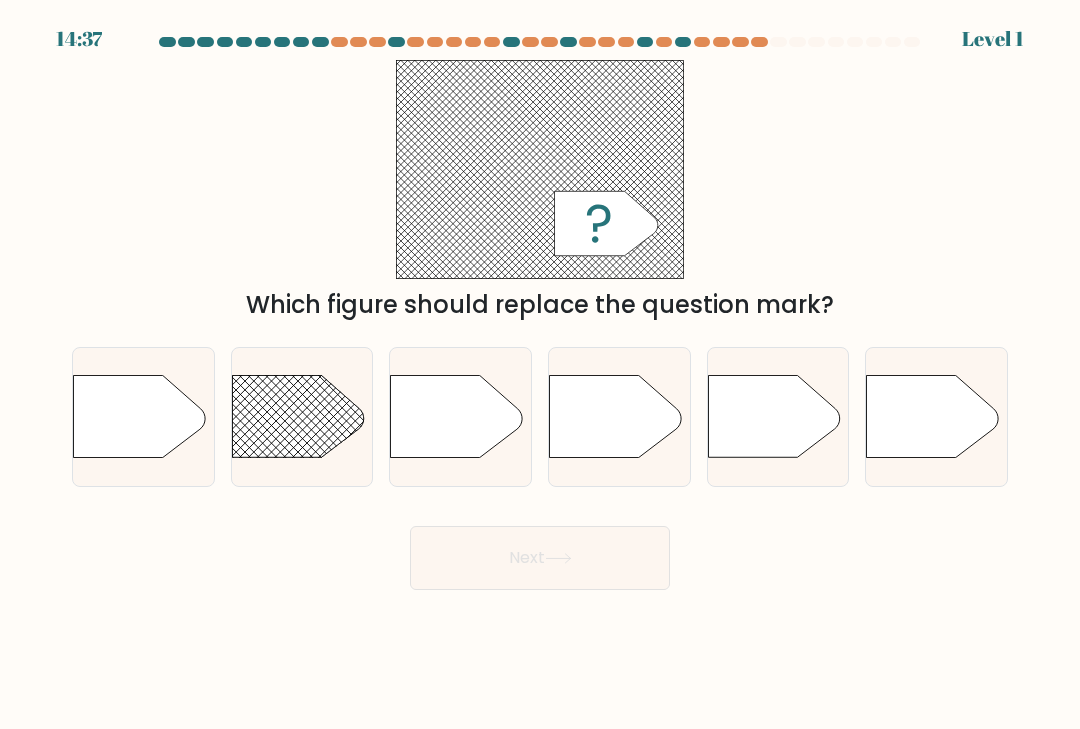 click at bounding box center (615, 417) 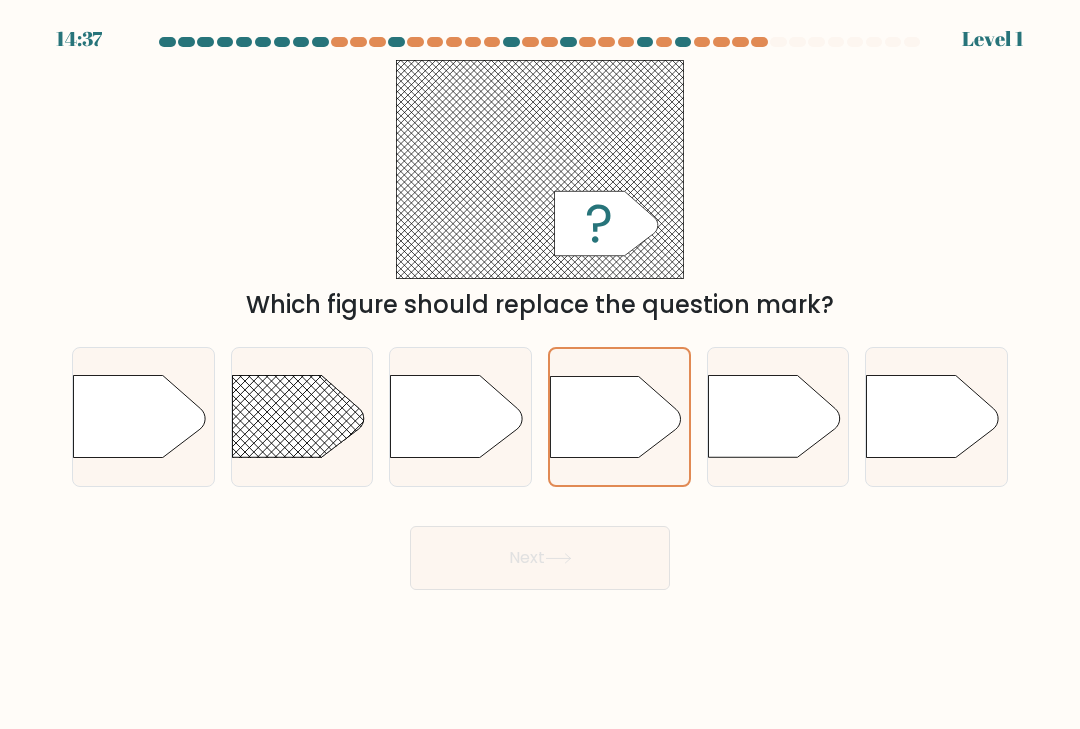 click on "Next" at bounding box center [540, 558] 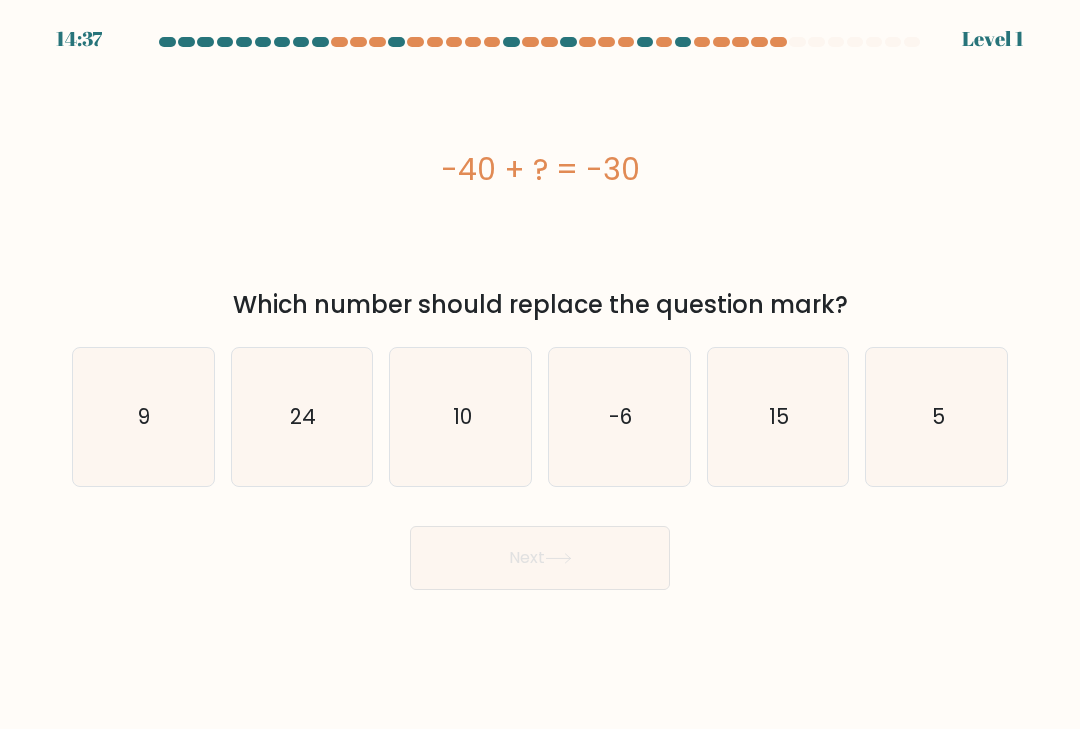 click on "10" at bounding box center [461, 417] 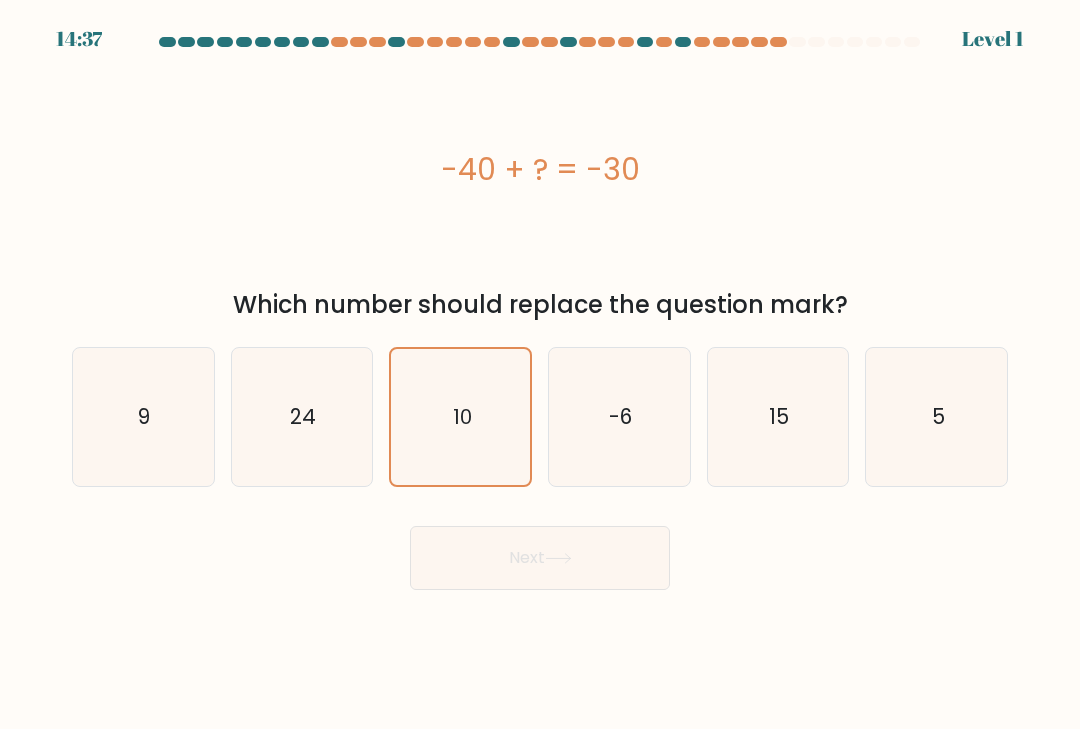 click on "Next" at bounding box center (540, 558) 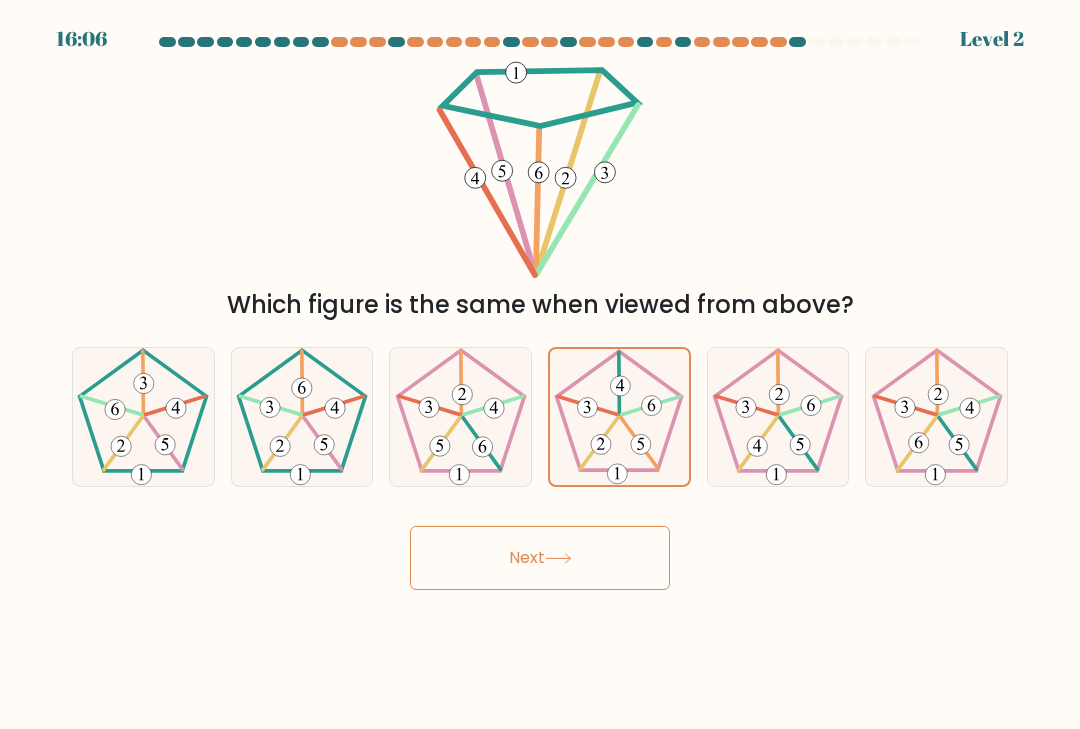 click on "Next" at bounding box center (540, 558) 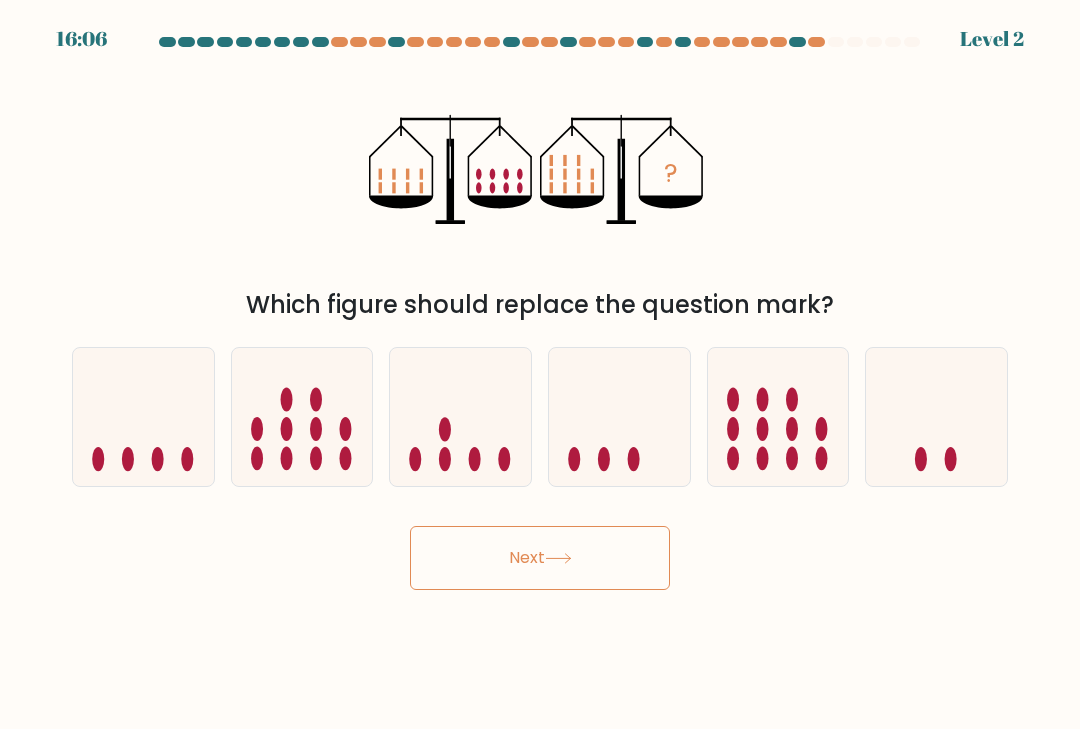 click at bounding box center [460, 417] 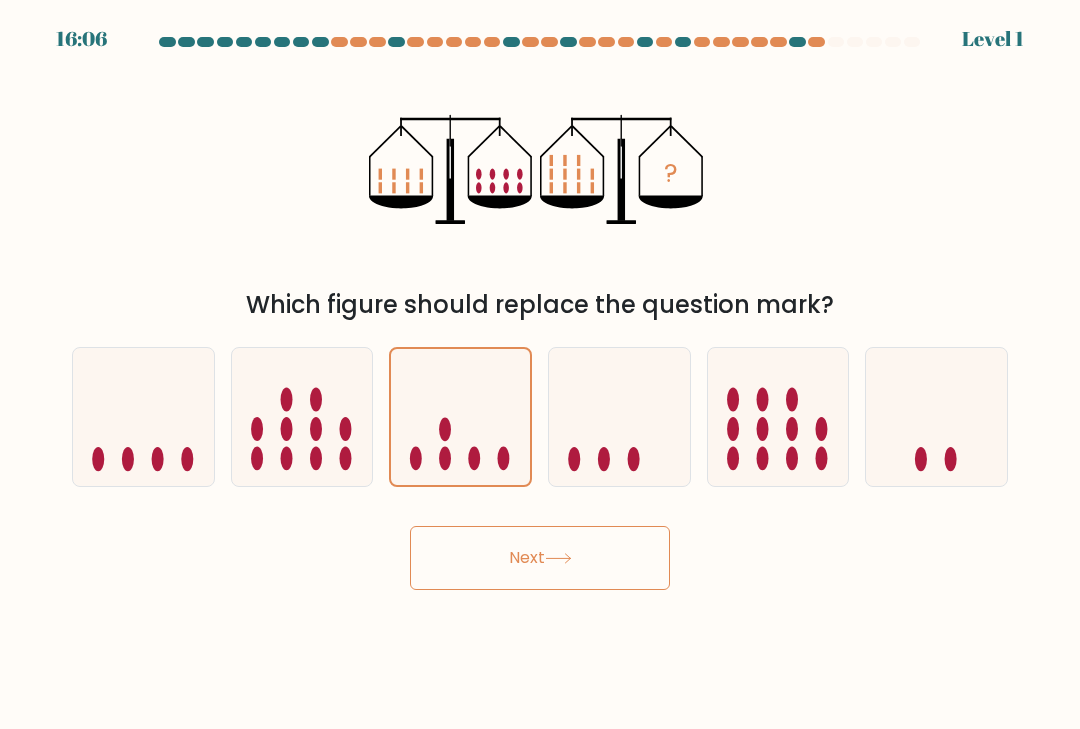 click on "Next" at bounding box center (540, 558) 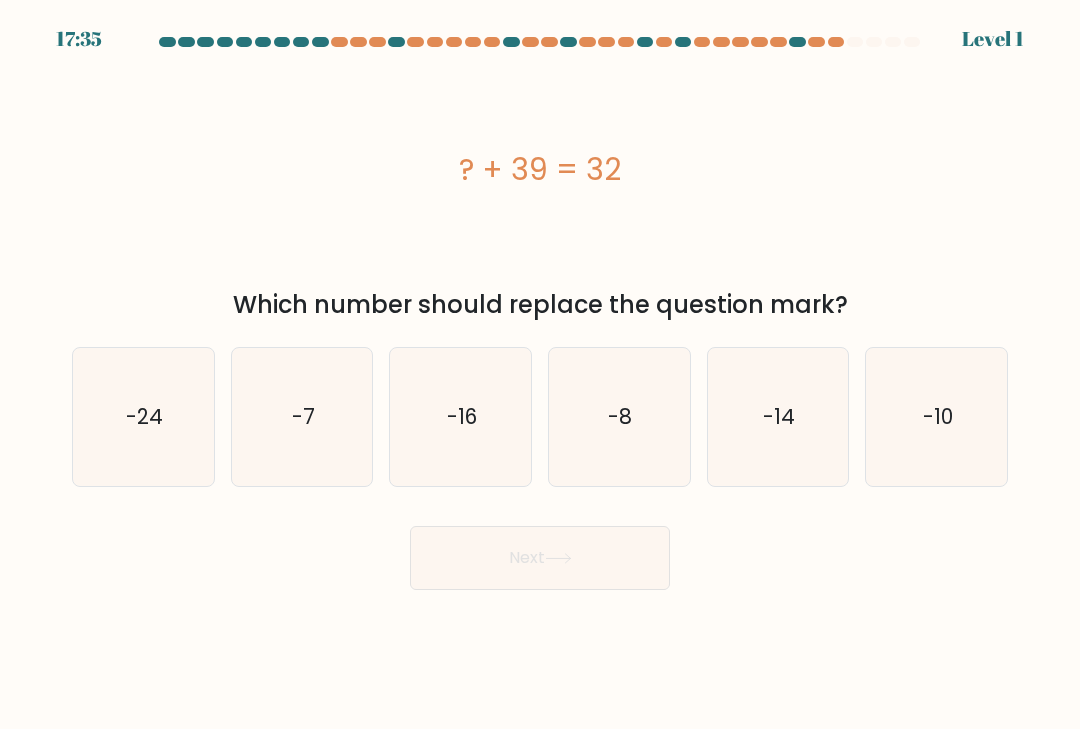 click on "Next" at bounding box center (540, 558) 